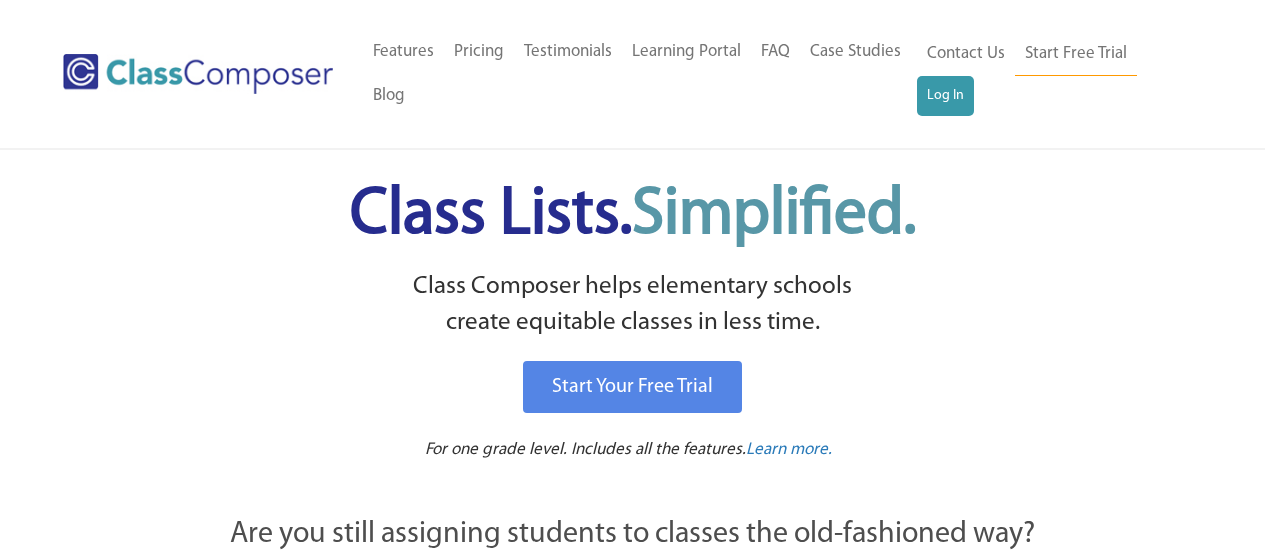 scroll, scrollTop: 0, scrollLeft: 0, axis: both 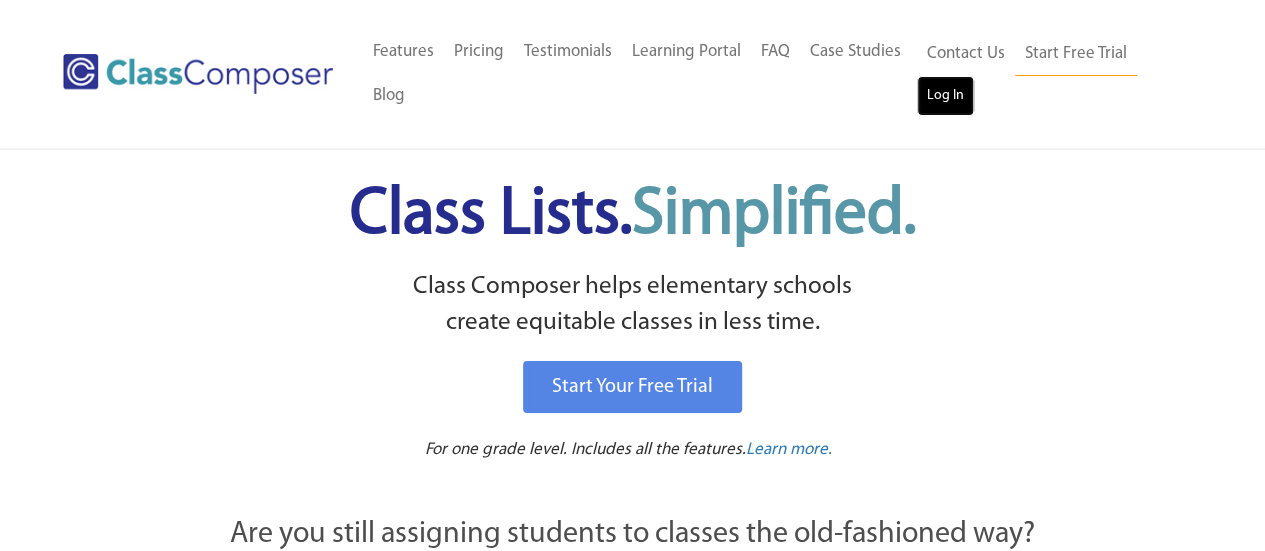 click on "Log In" at bounding box center [945, 96] 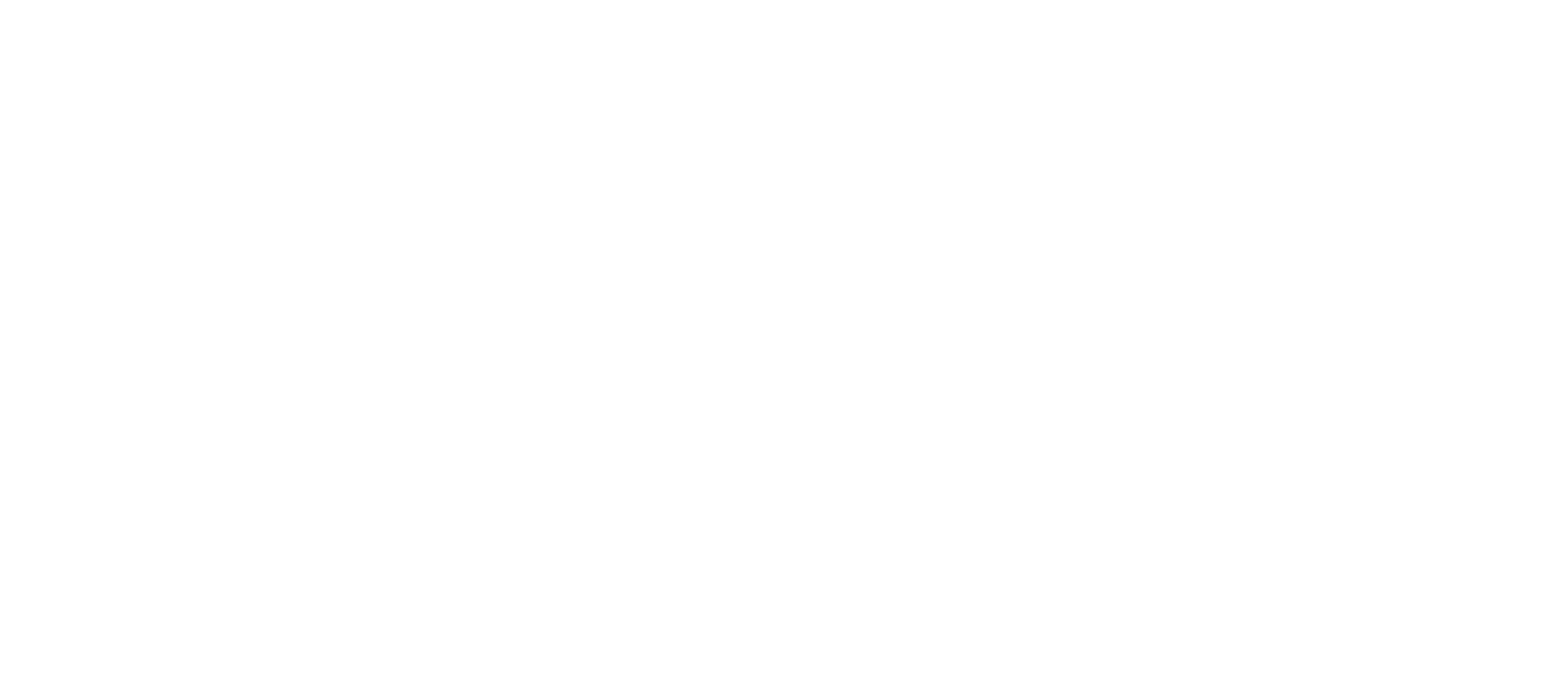 scroll, scrollTop: 0, scrollLeft: 0, axis: both 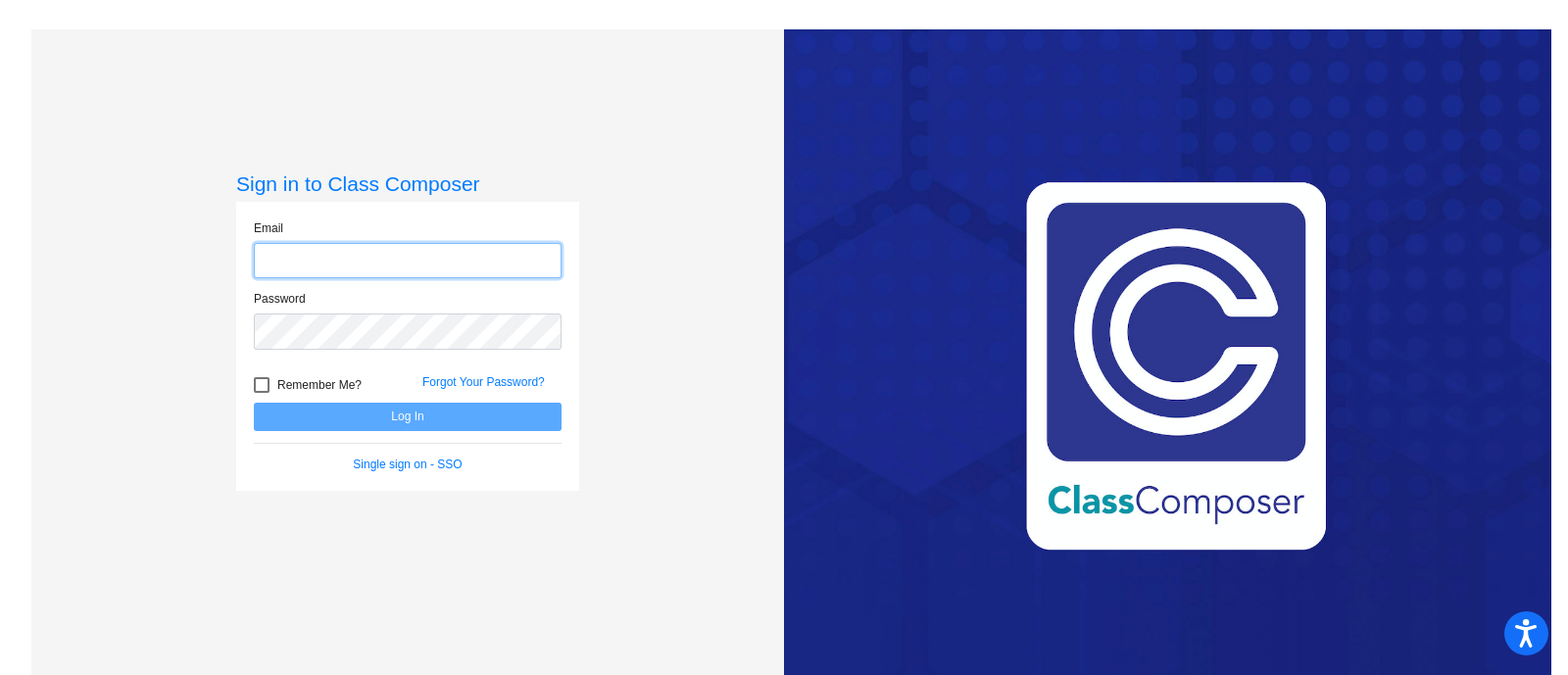 type on "[EMAIL_ADDRESS][PERSON_NAME][DOMAIN_NAME]" 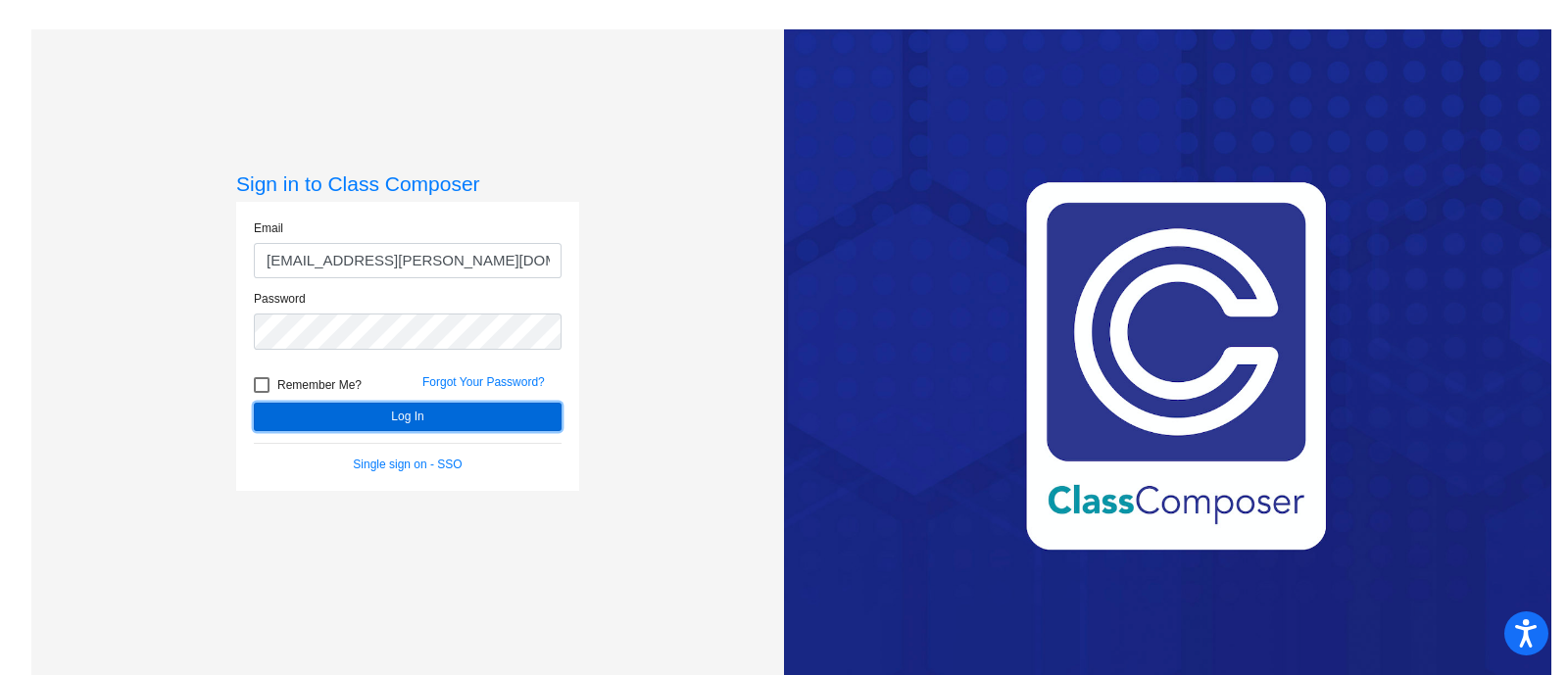 click on "Log In" 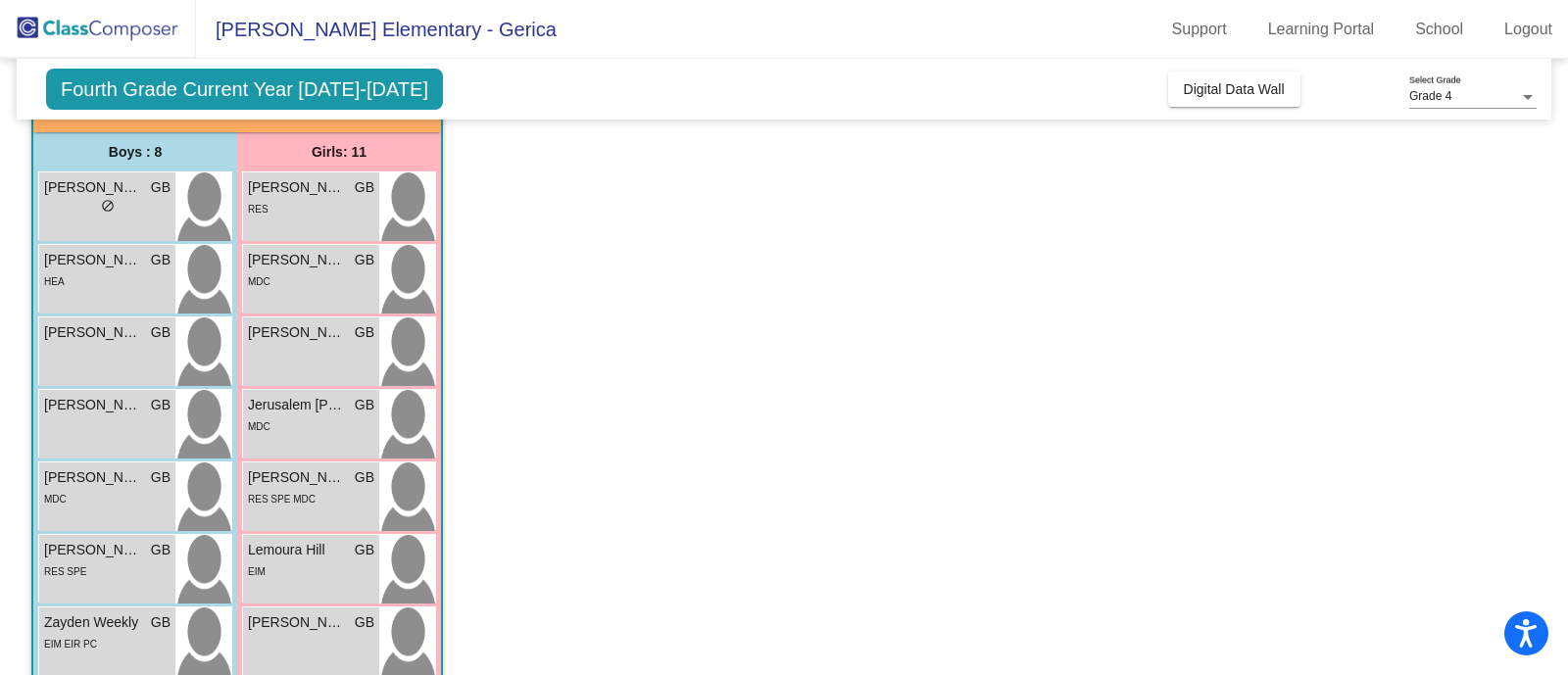 scroll, scrollTop: 0, scrollLeft: 0, axis: both 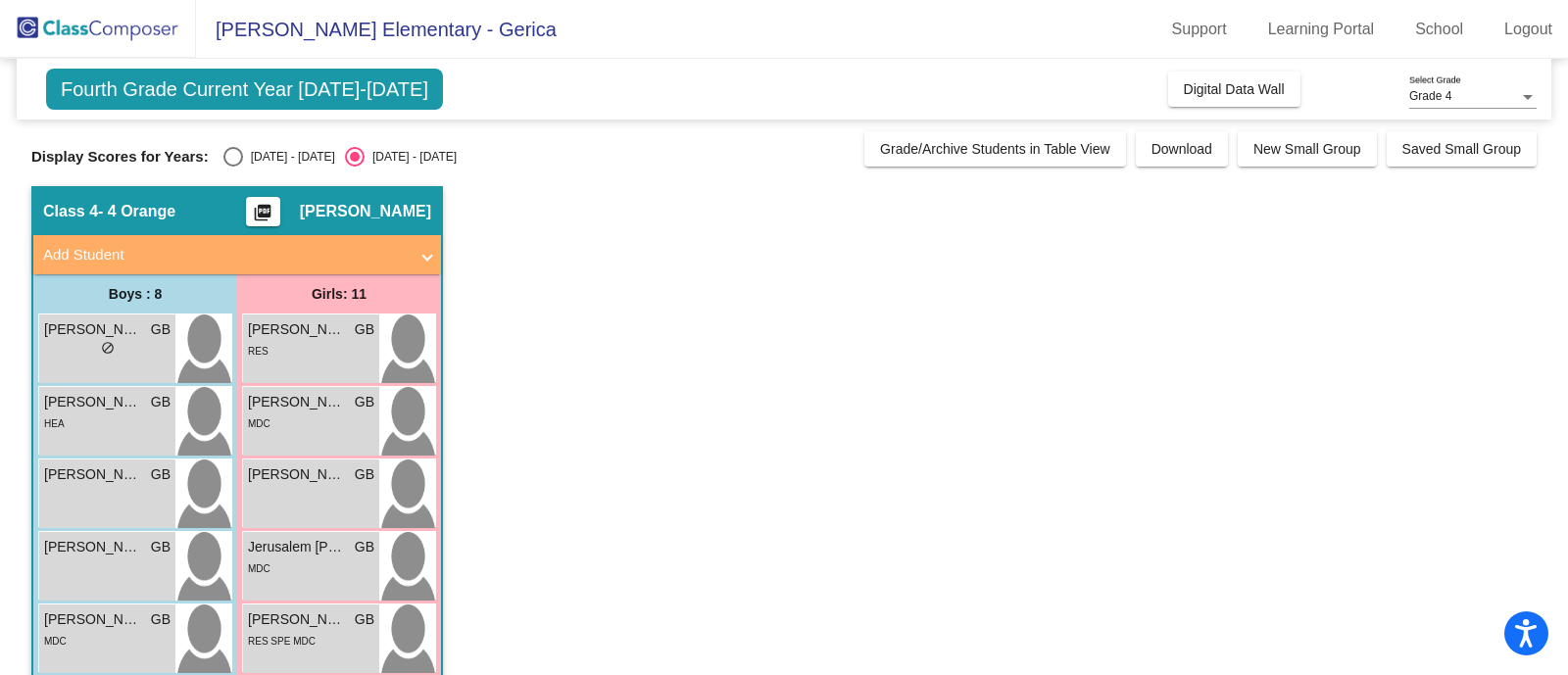 click on "Add Student" at bounding box center [233, 255] 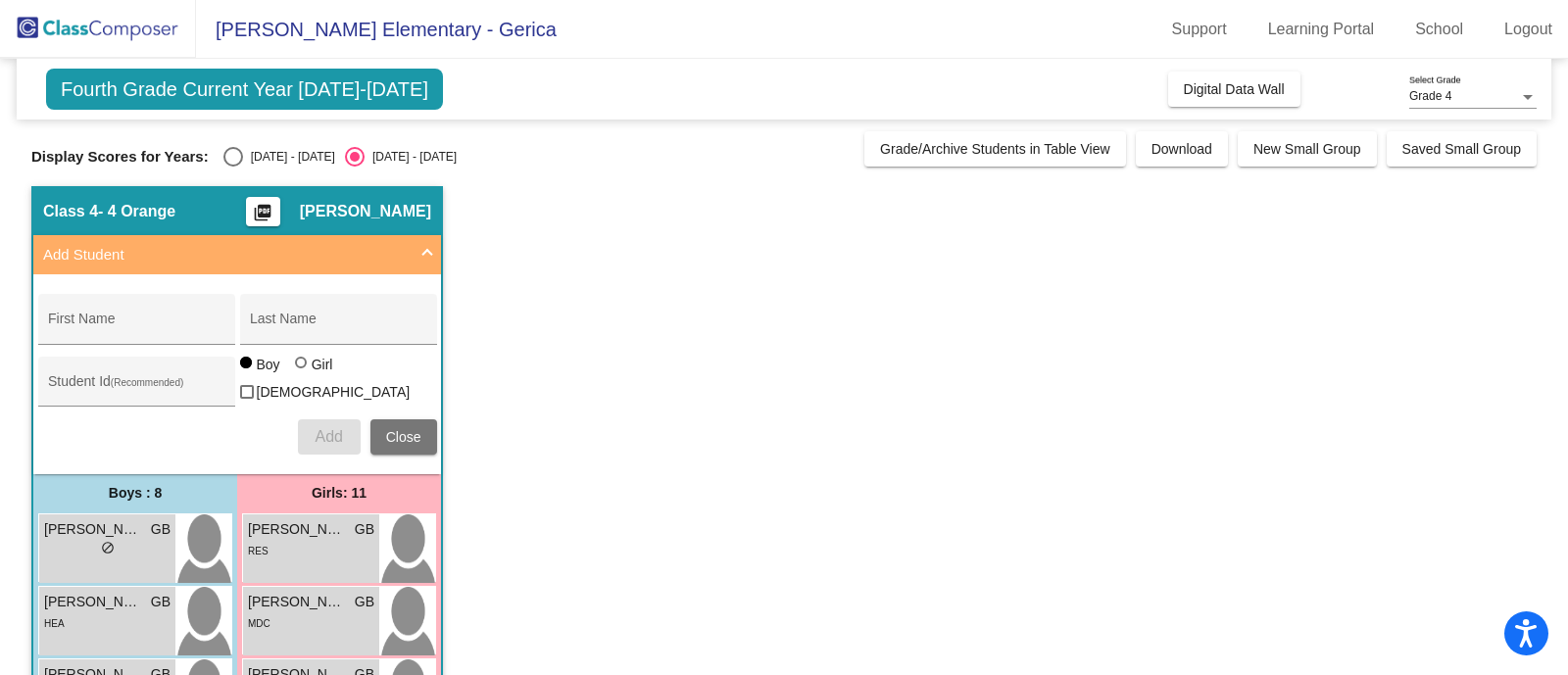 click on "Add Student" at bounding box center [237, 255] 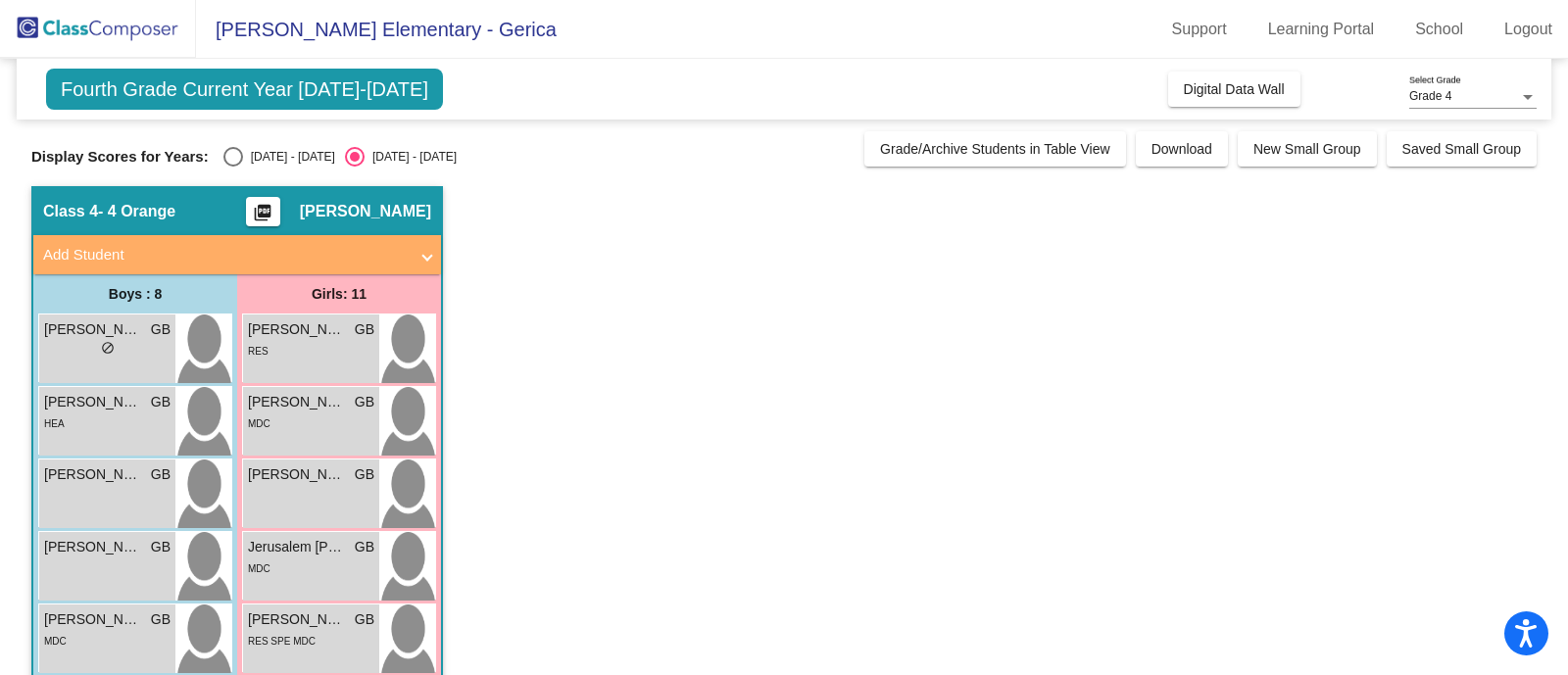 scroll, scrollTop: 17, scrollLeft: 0, axis: vertical 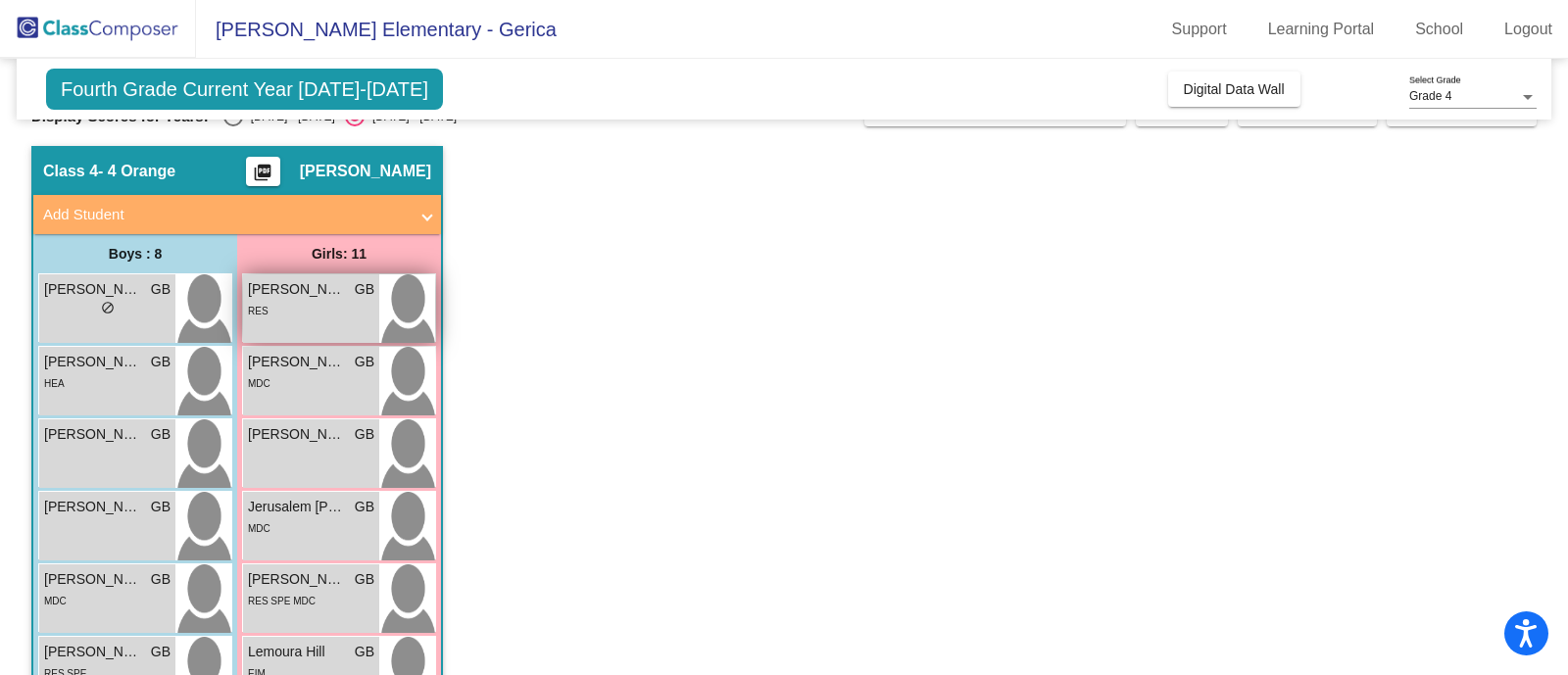 click on "RES" at bounding box center (311, 310) 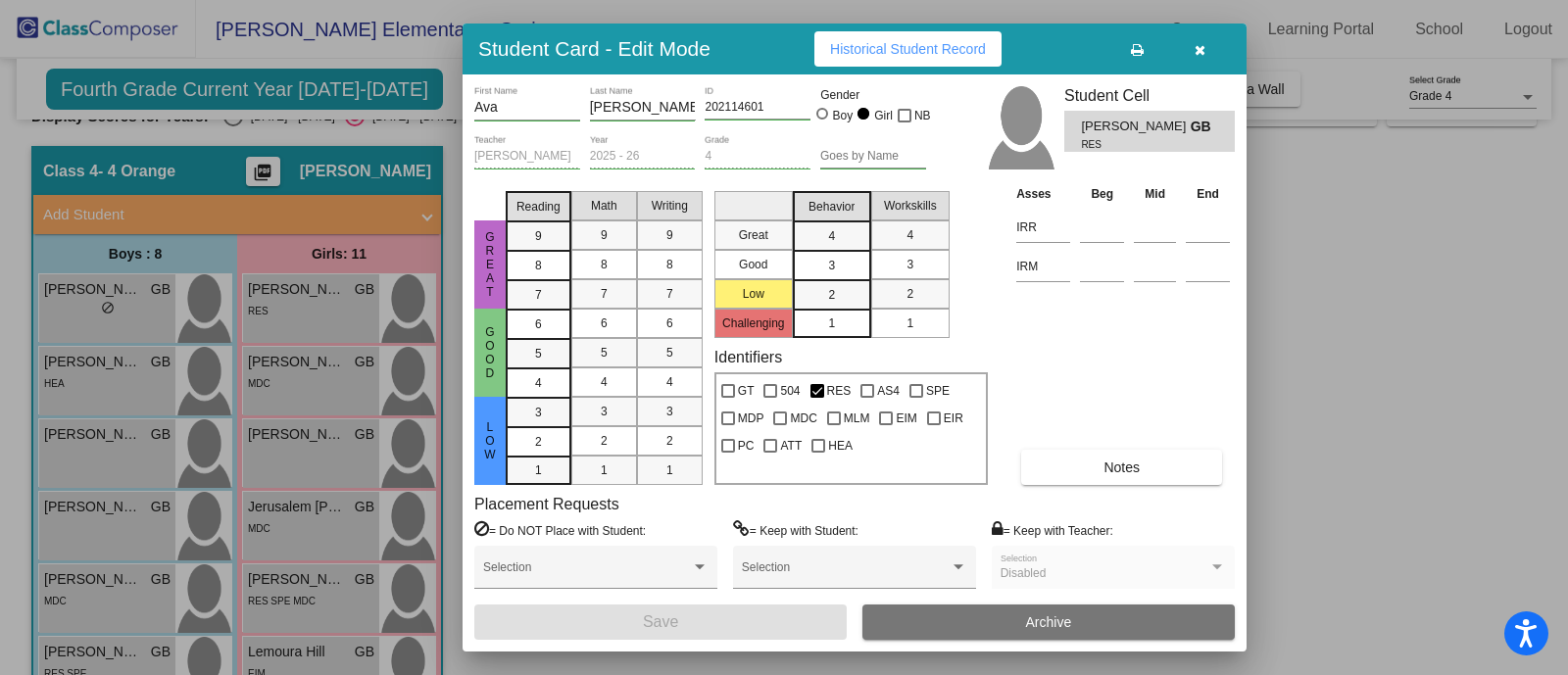 click at bounding box center (1200, 49) 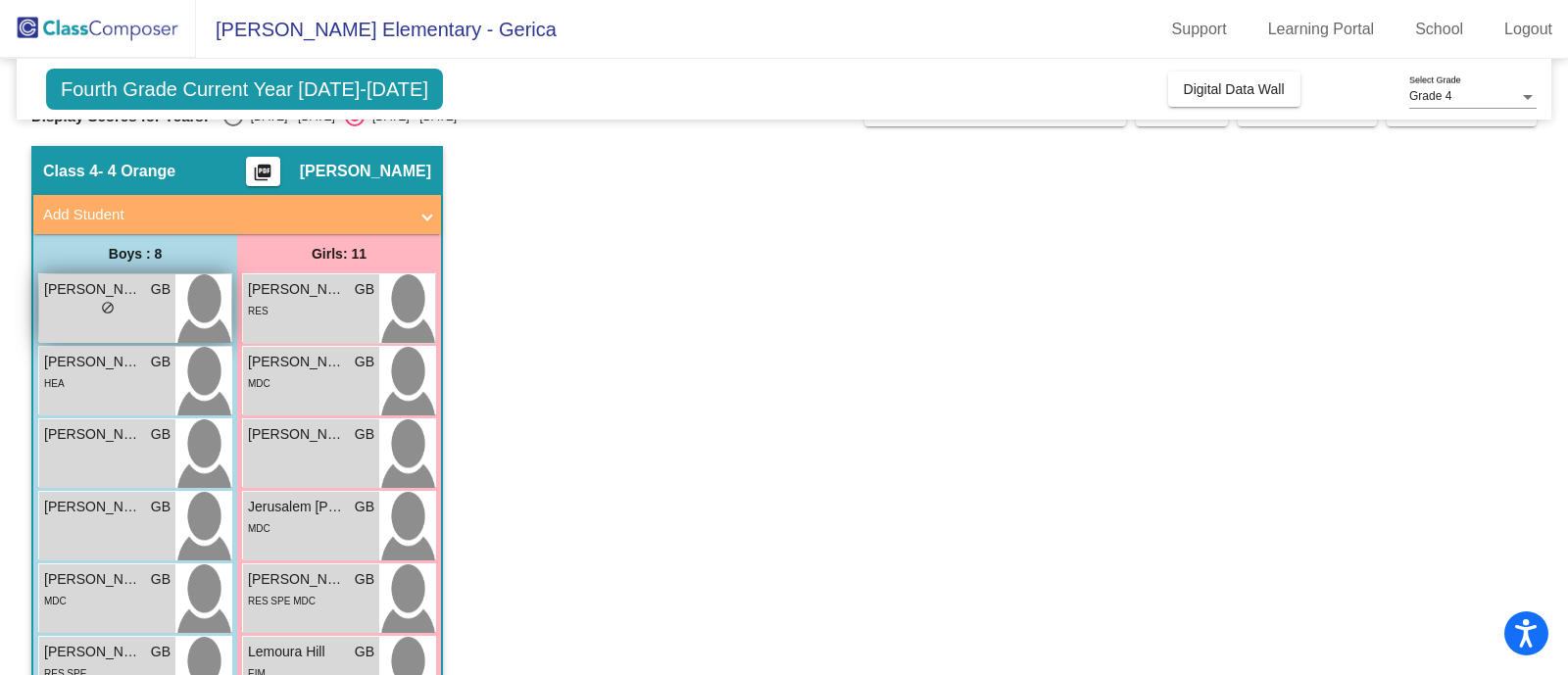 click on "lock do_not_disturb_alt" at bounding box center (107, 310) 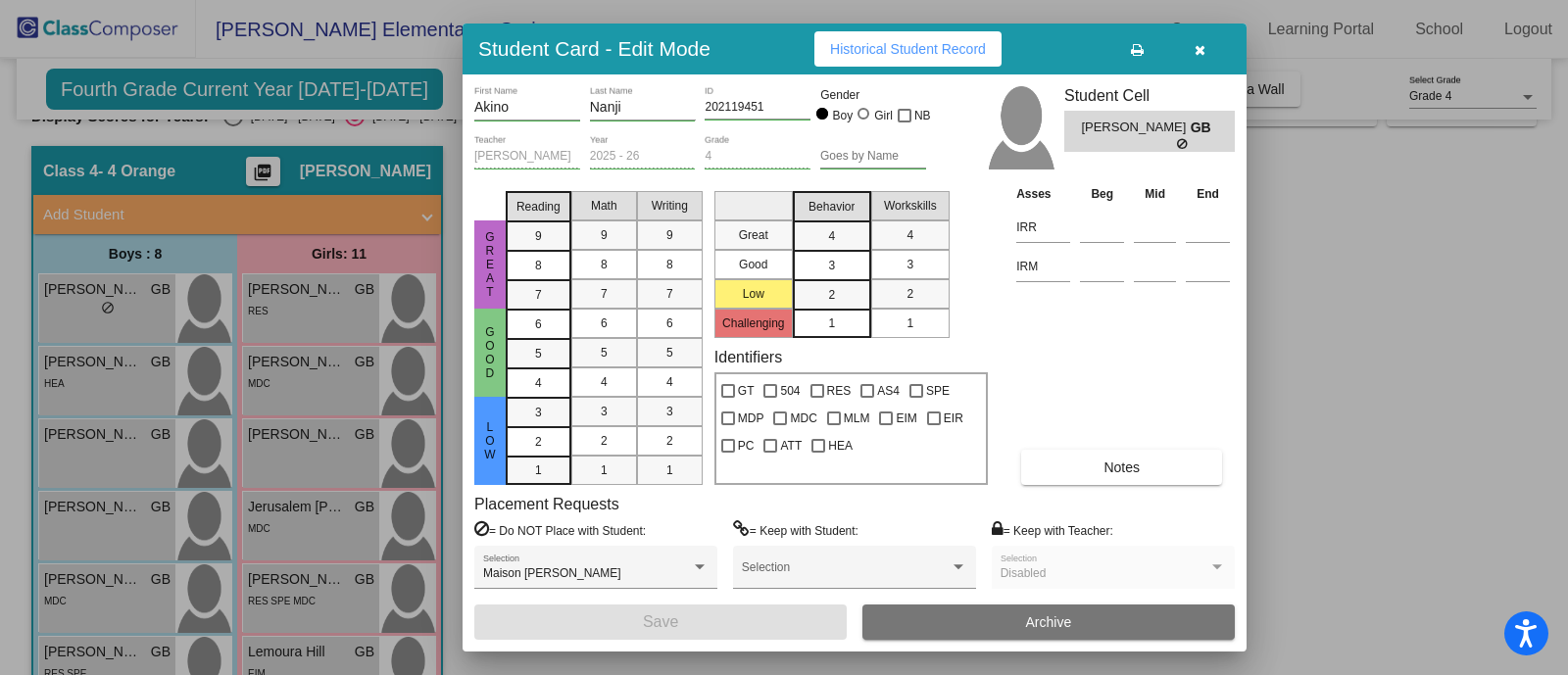 click at bounding box center (1200, 49) 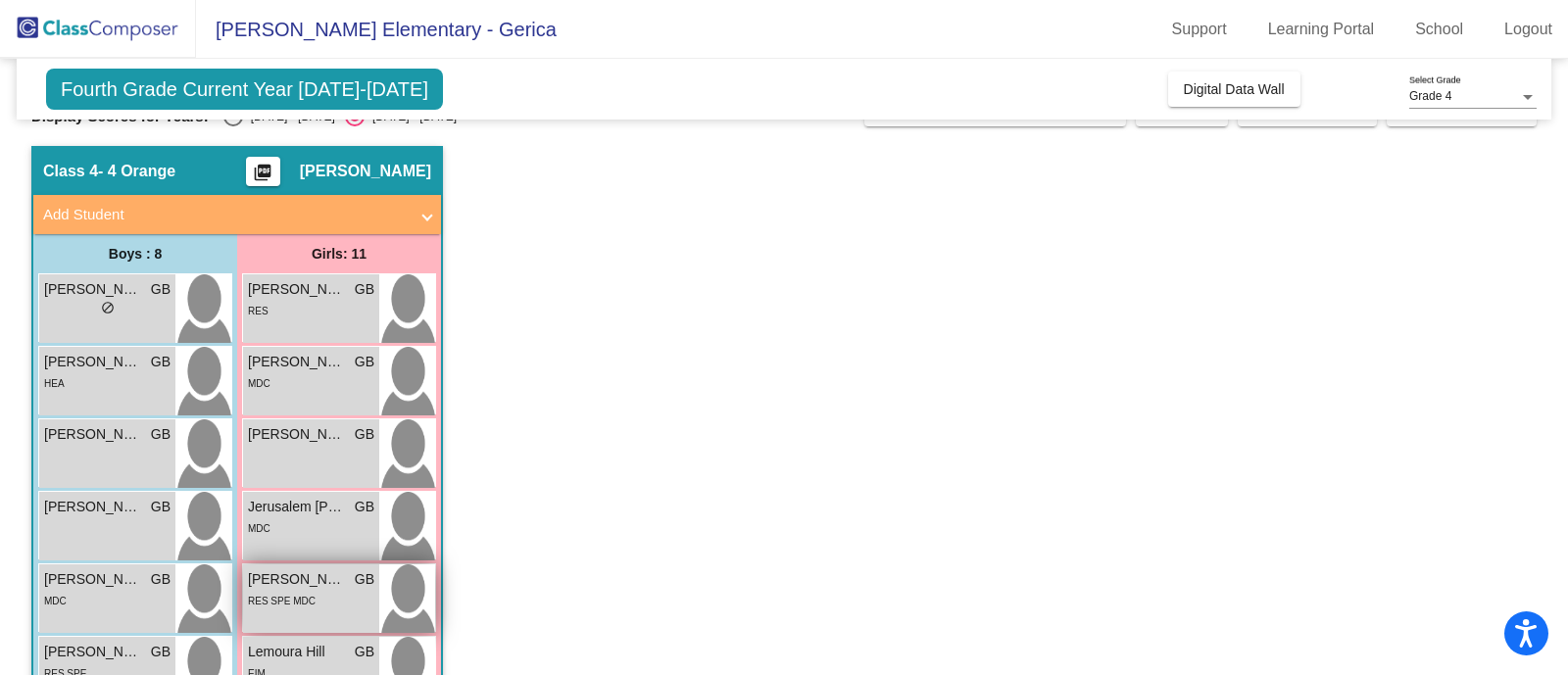 click on "Lameya Ahammed GB lock do_not_disturb_alt RES SPE MDC" at bounding box center [311, 599] 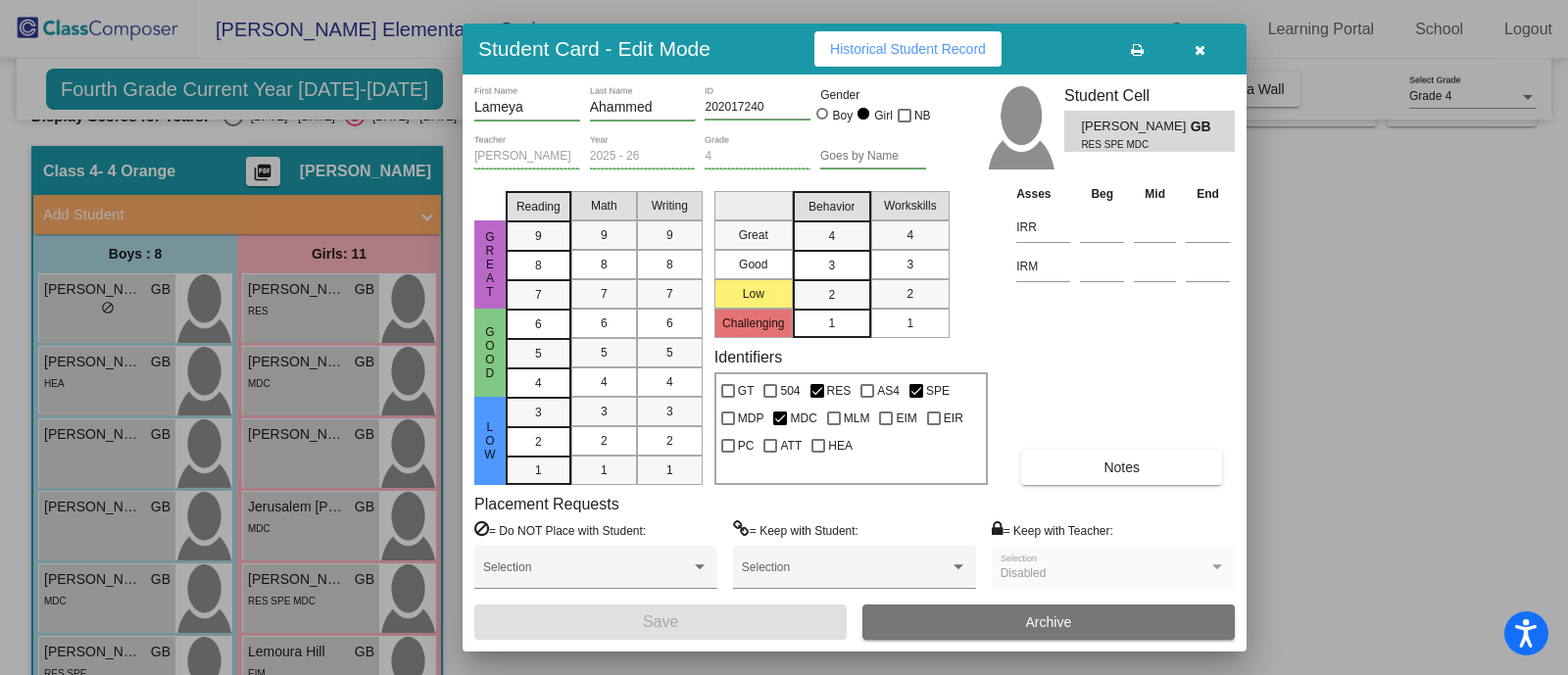 click at bounding box center (1200, 50) 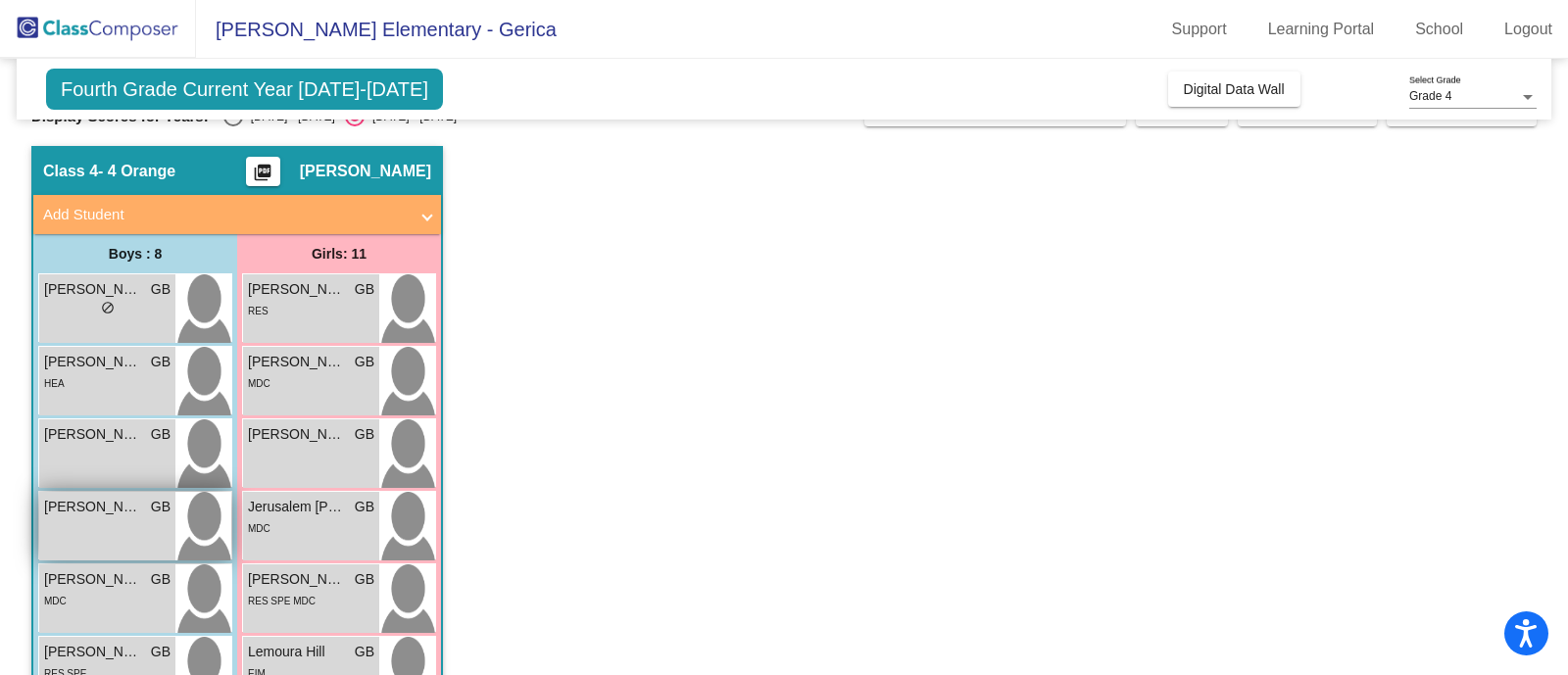 scroll, scrollTop: 146, scrollLeft: 0, axis: vertical 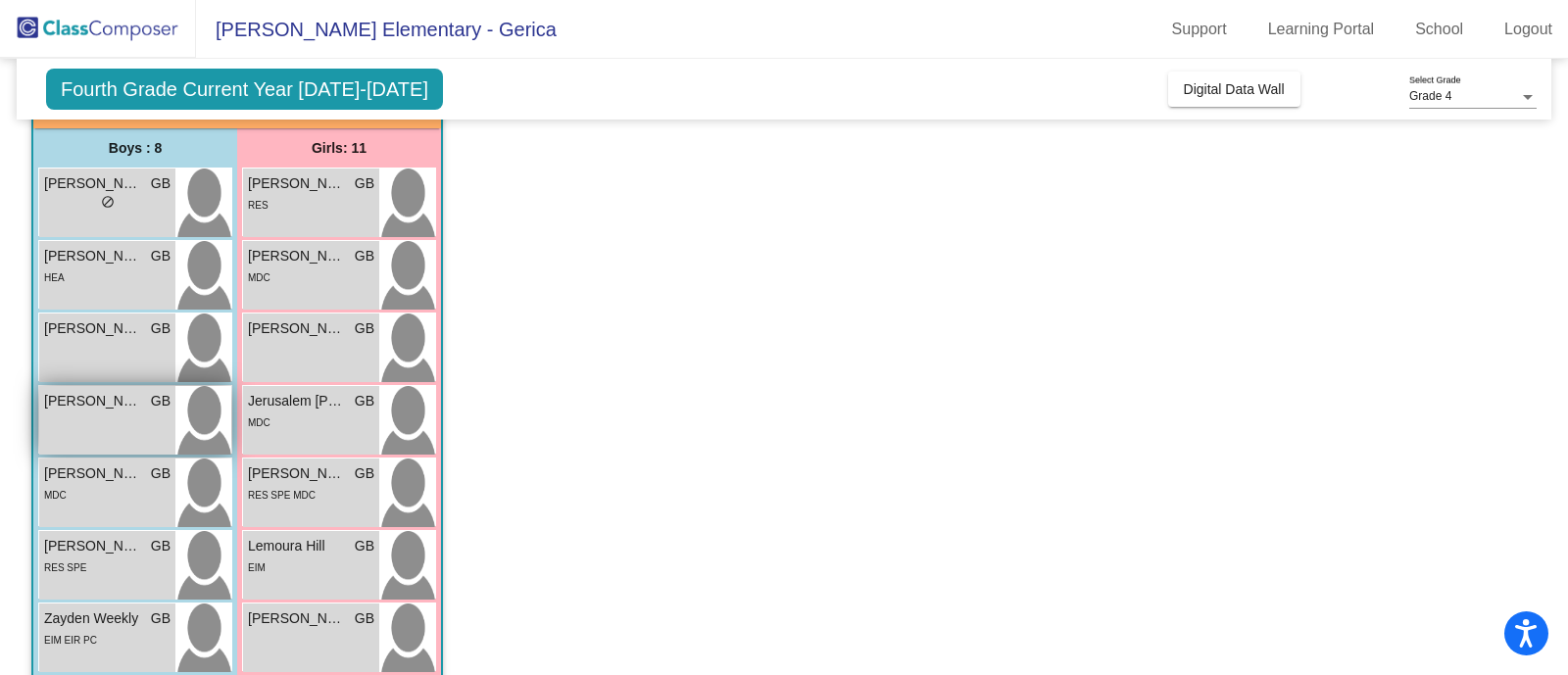 click on "Jaxon Mclain GB lock do_not_disturb_alt" at bounding box center [107, 420] 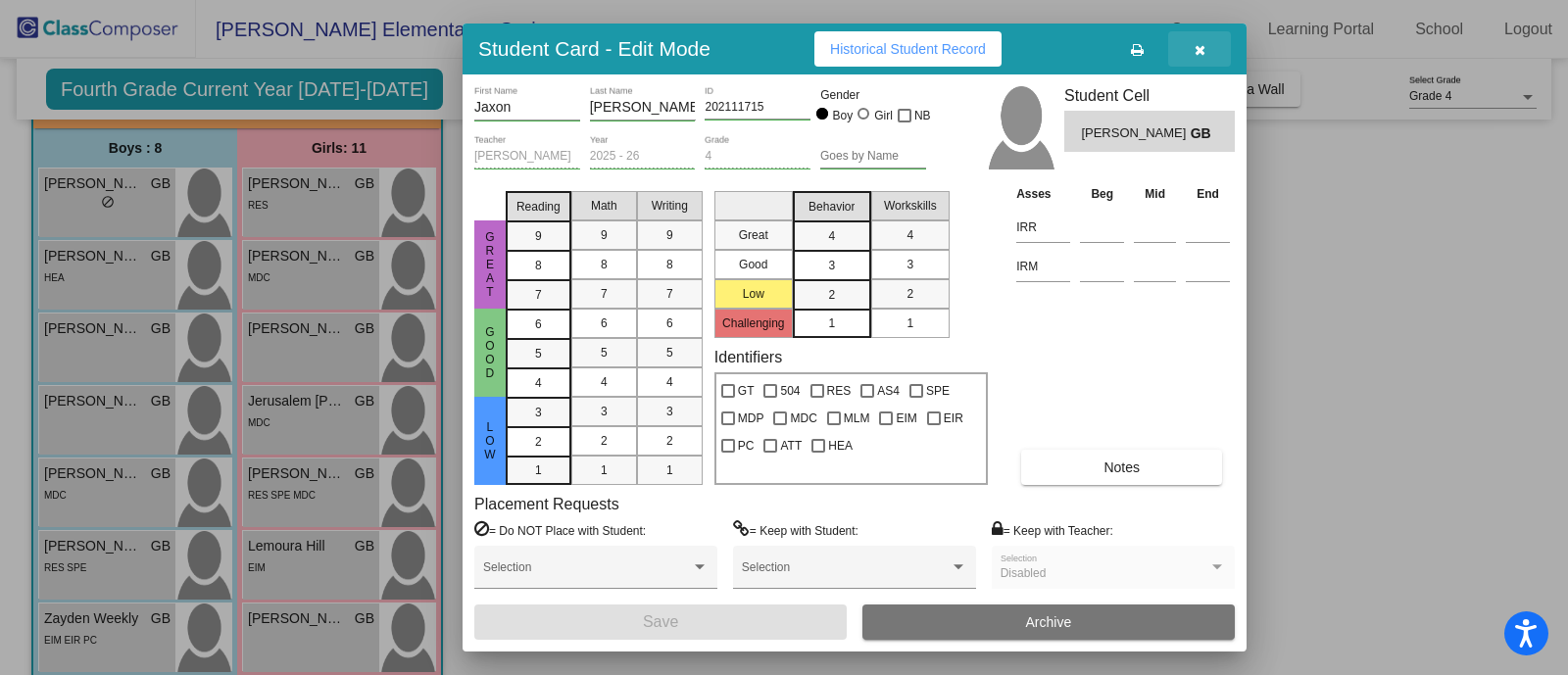 click at bounding box center [1200, 50] 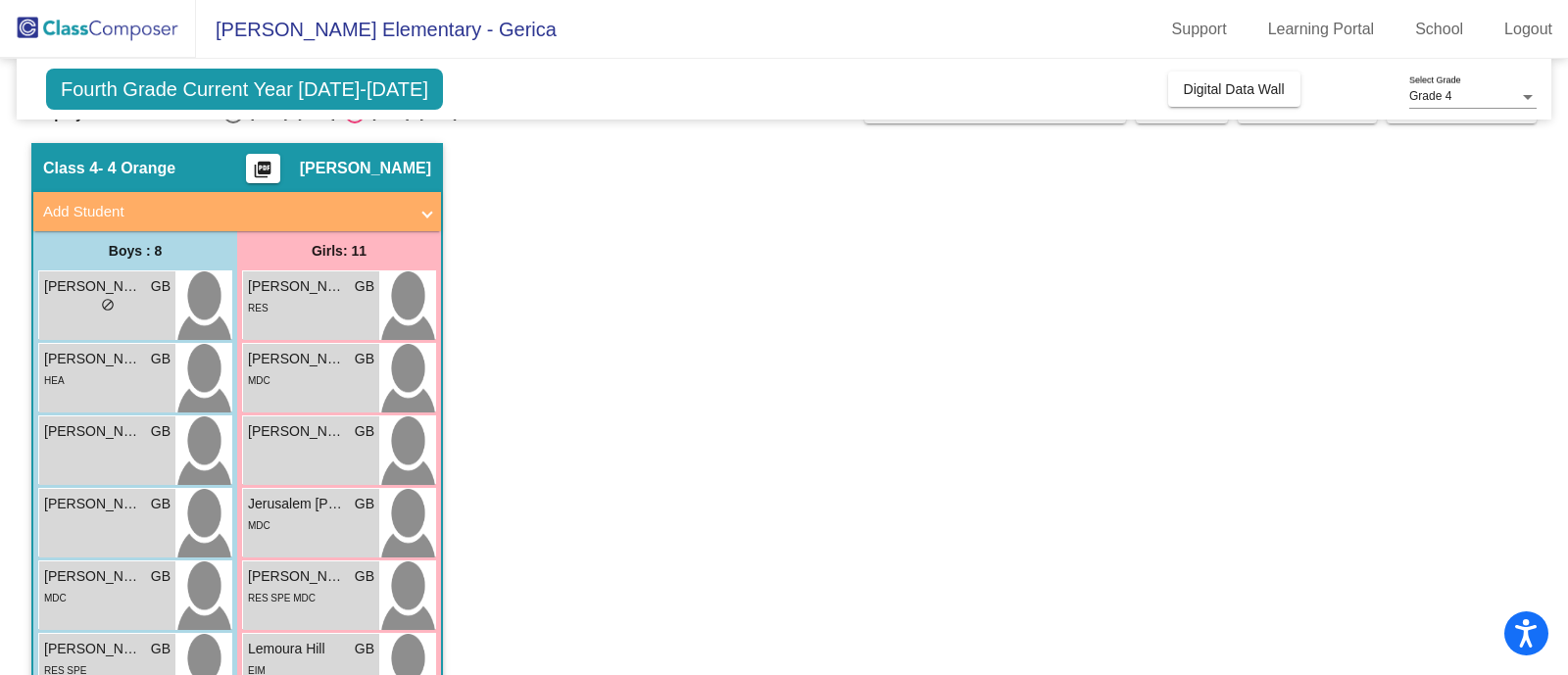 scroll, scrollTop: 0, scrollLeft: 0, axis: both 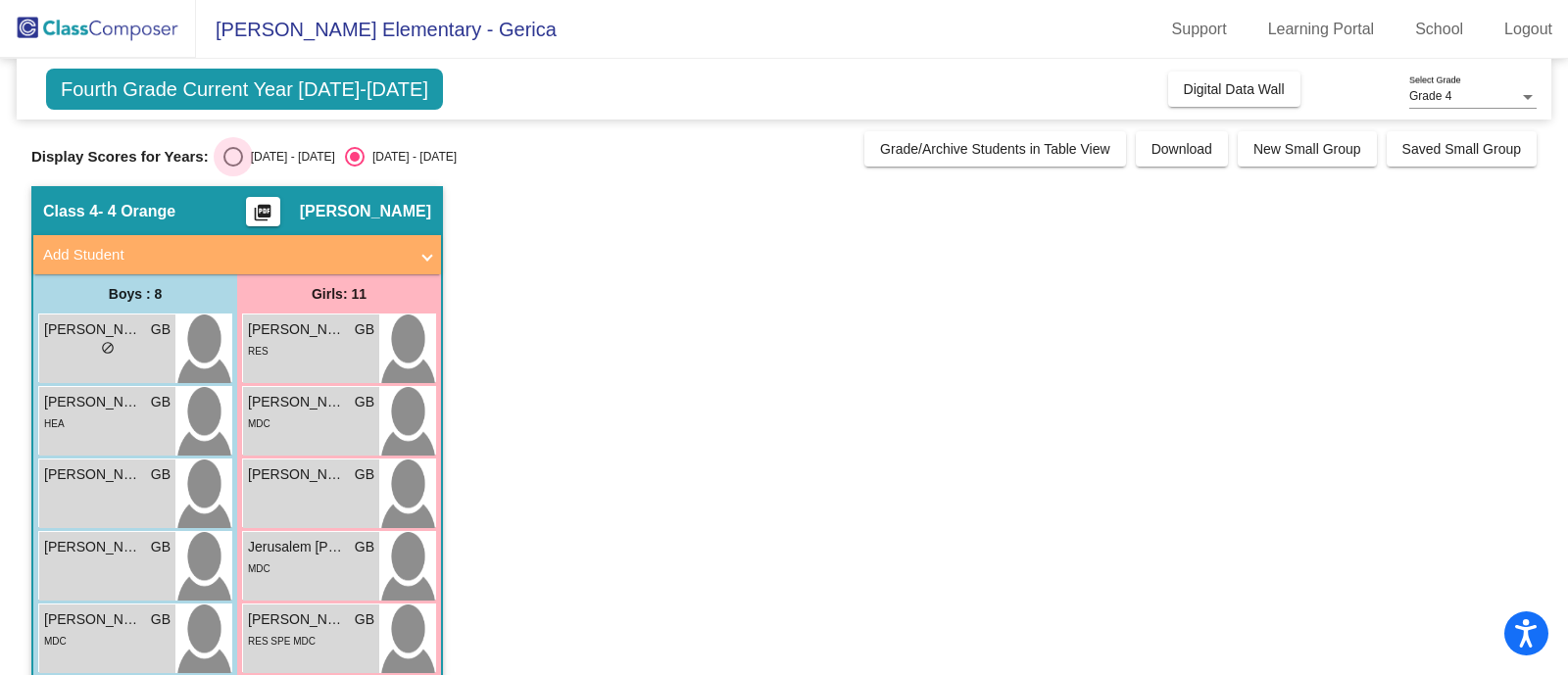 click on "2024 - 2025" at bounding box center (289, 157) 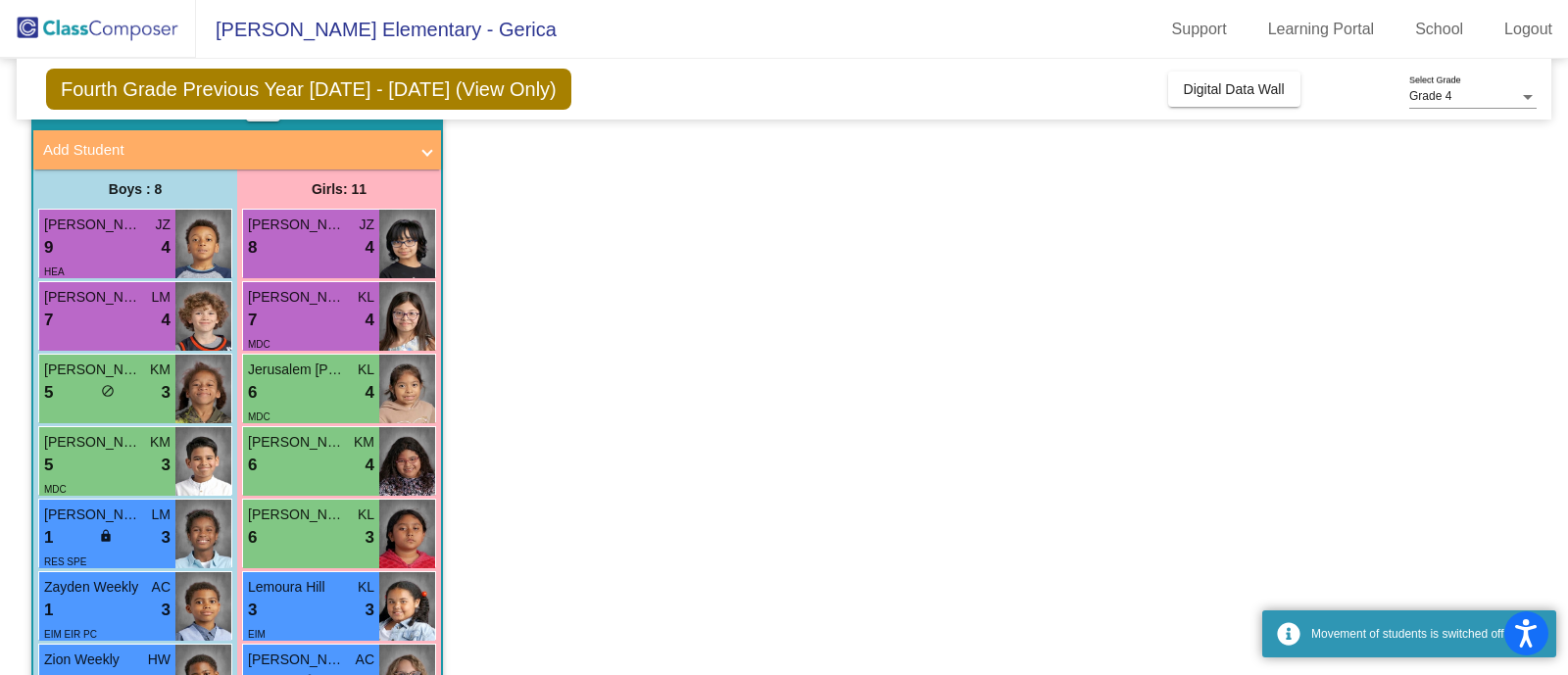 scroll, scrollTop: 110, scrollLeft: 0, axis: vertical 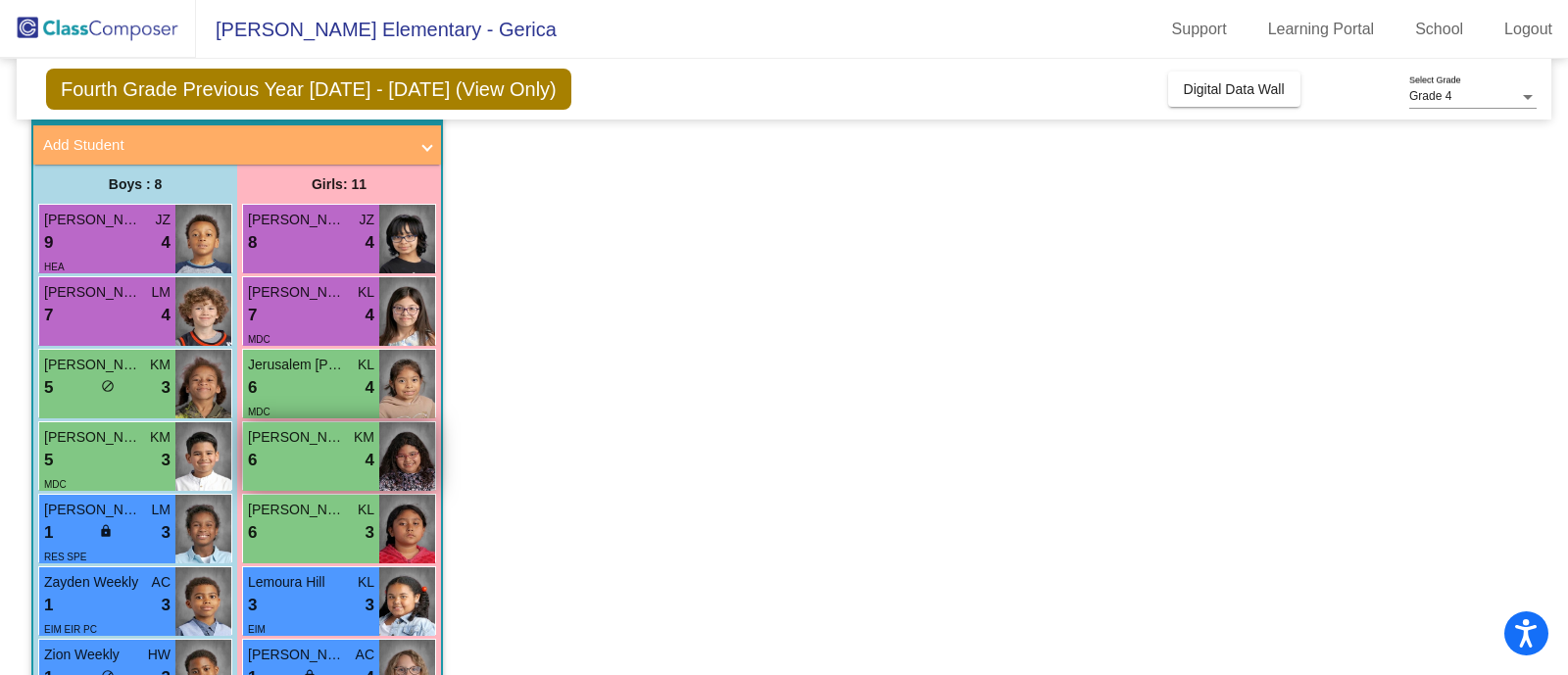 click on "6 lock do_not_disturb_alt 4" at bounding box center [311, 460] 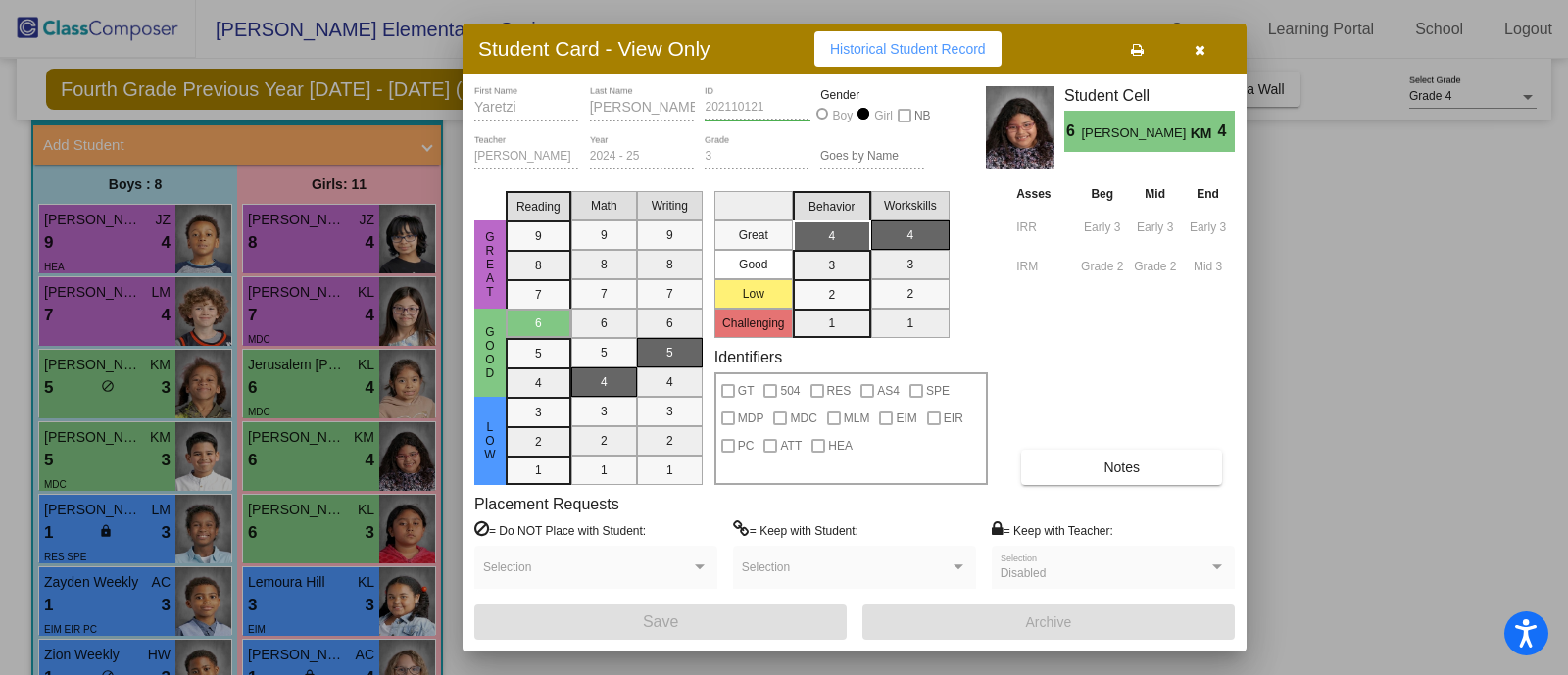 click on "Student Card - View Only   Historical Student Record" at bounding box center (855, 49) 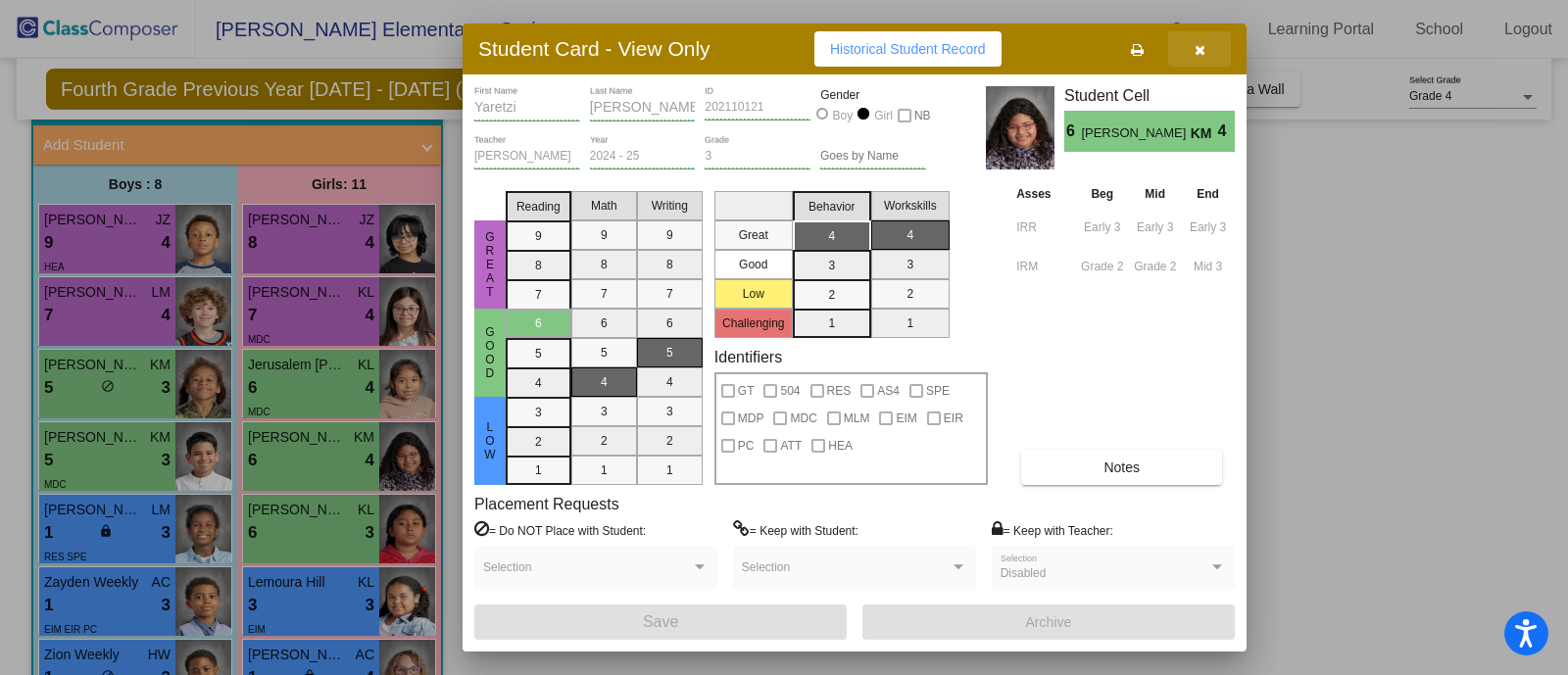 click at bounding box center [1200, 49] 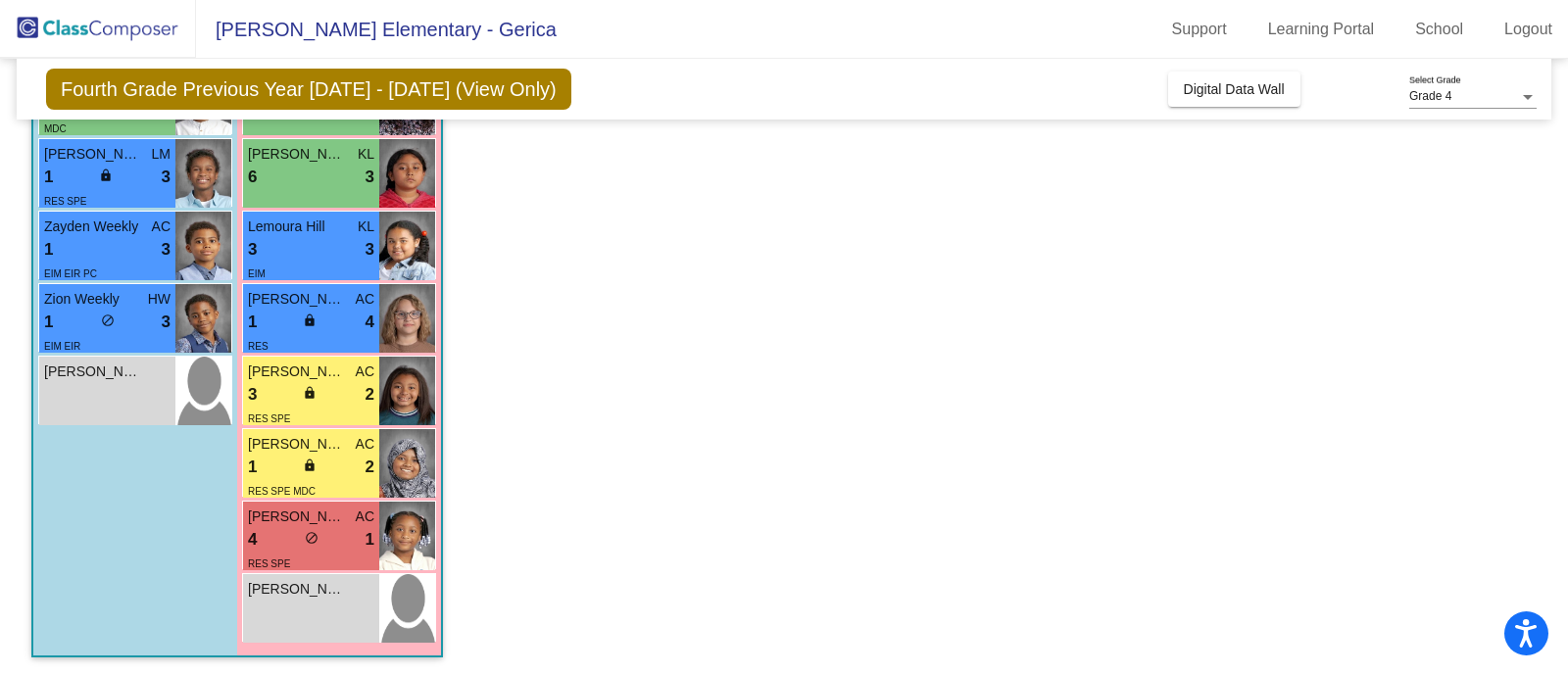 scroll, scrollTop: 0, scrollLeft: 0, axis: both 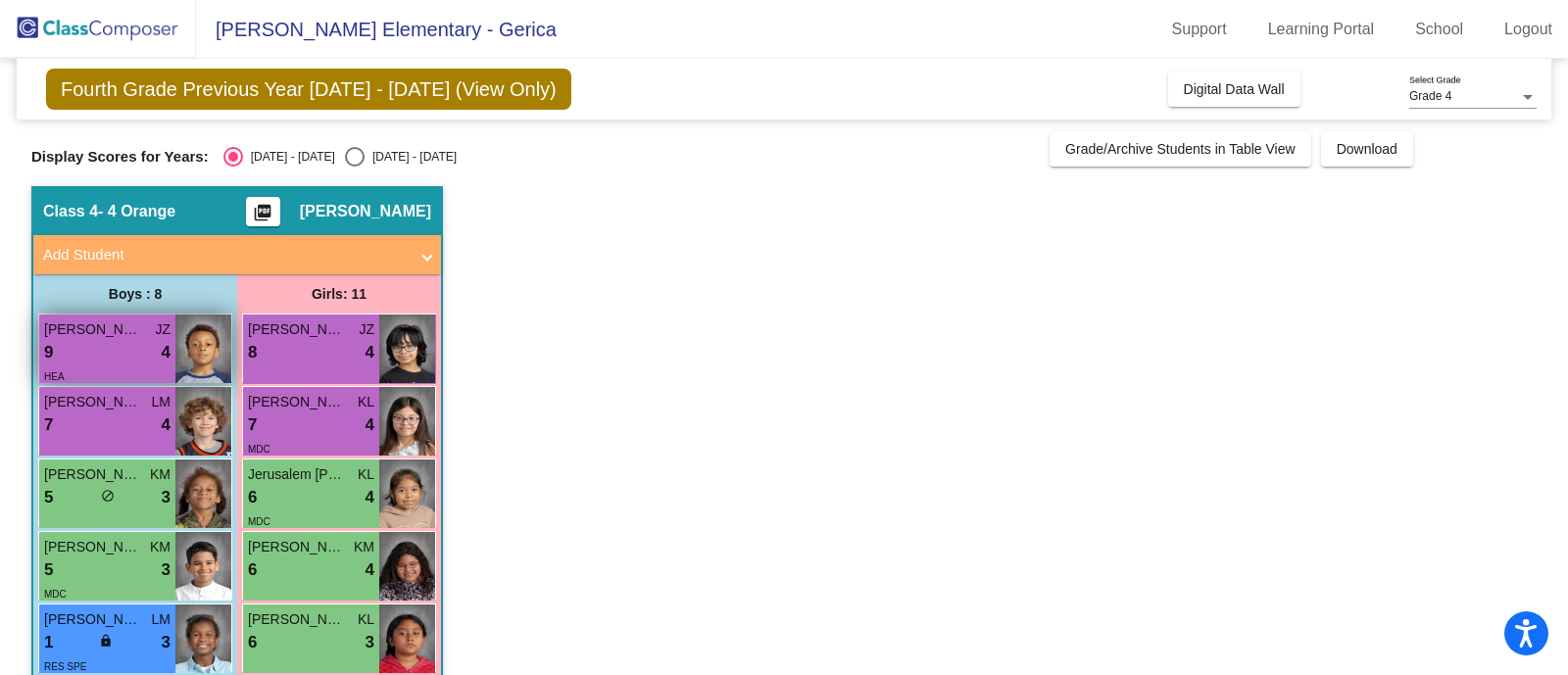 click on "9 lock do_not_disturb_alt 4" at bounding box center (107, 353) 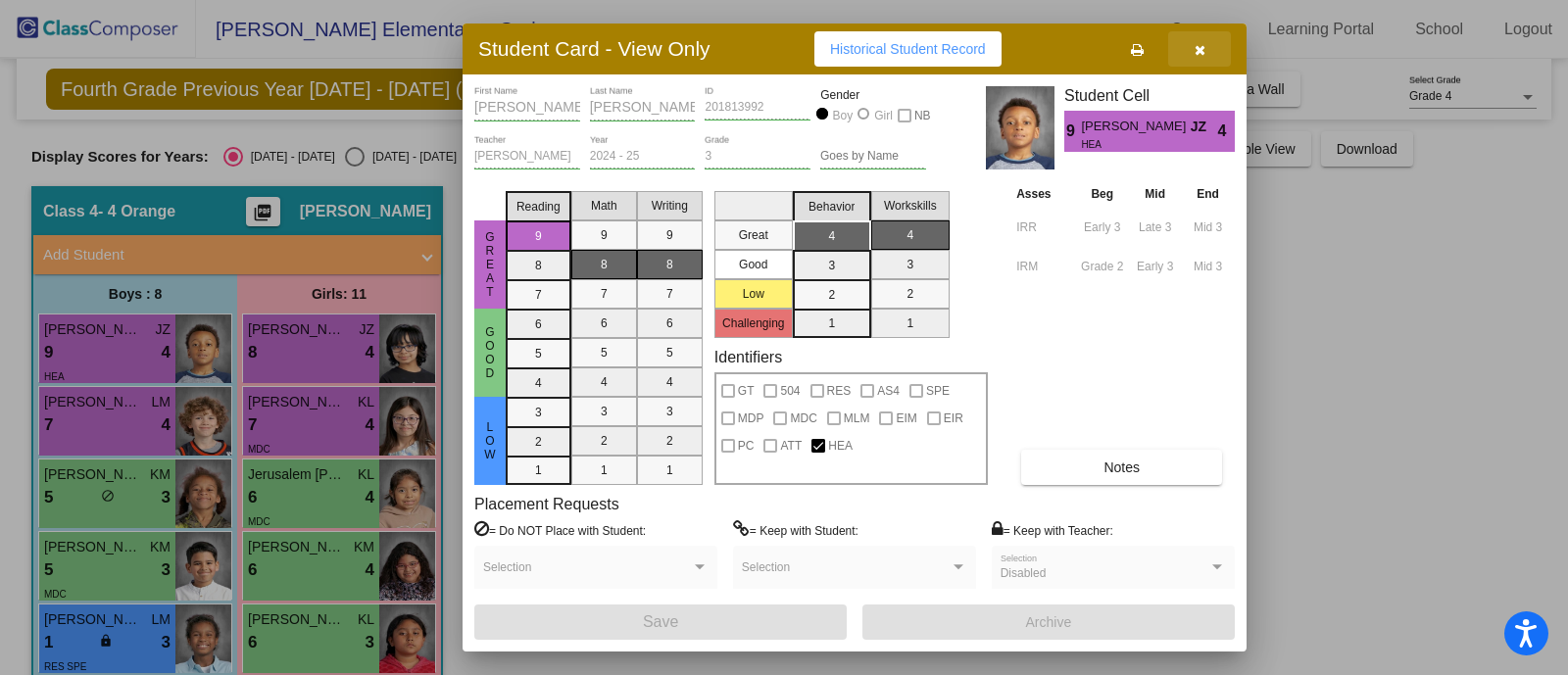 click at bounding box center [1200, 49] 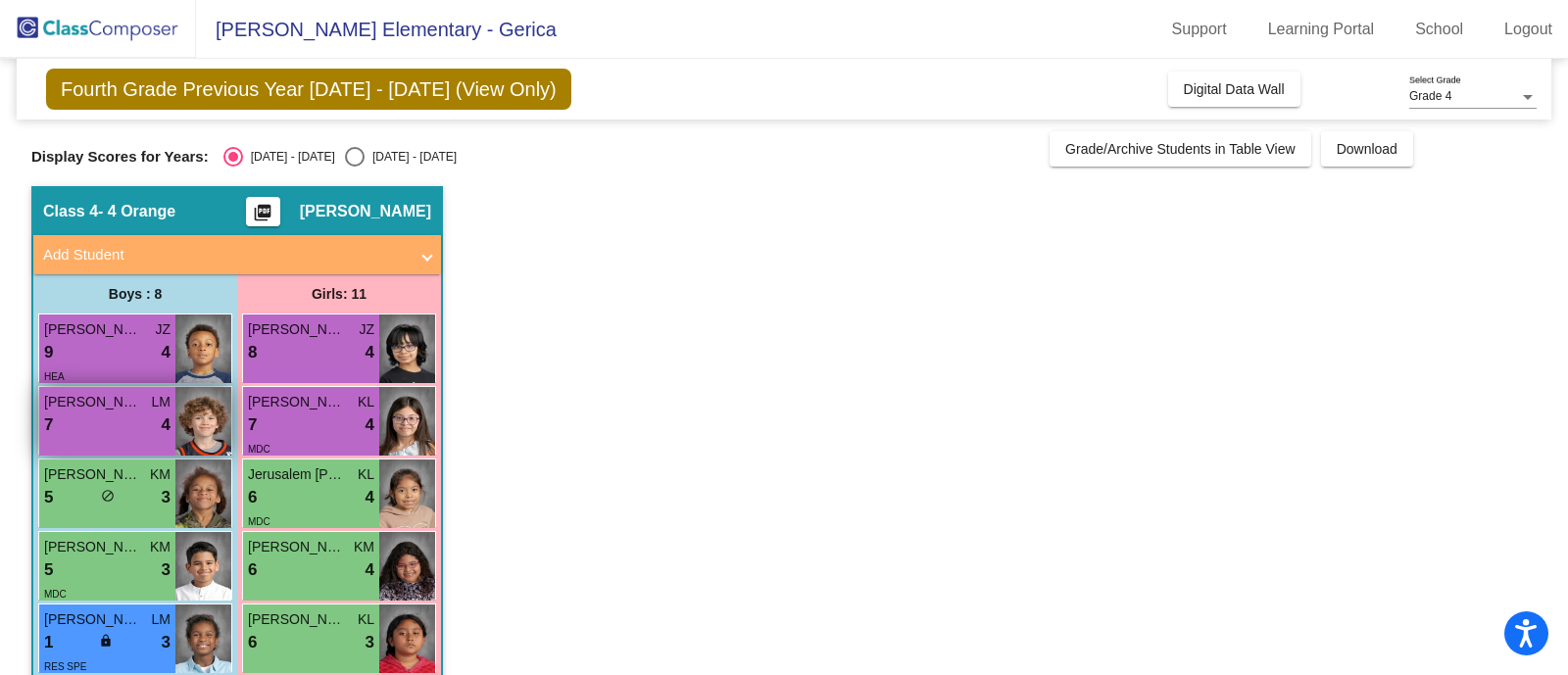 click on "7 lock do_not_disturb_alt 4" at bounding box center [107, 425] 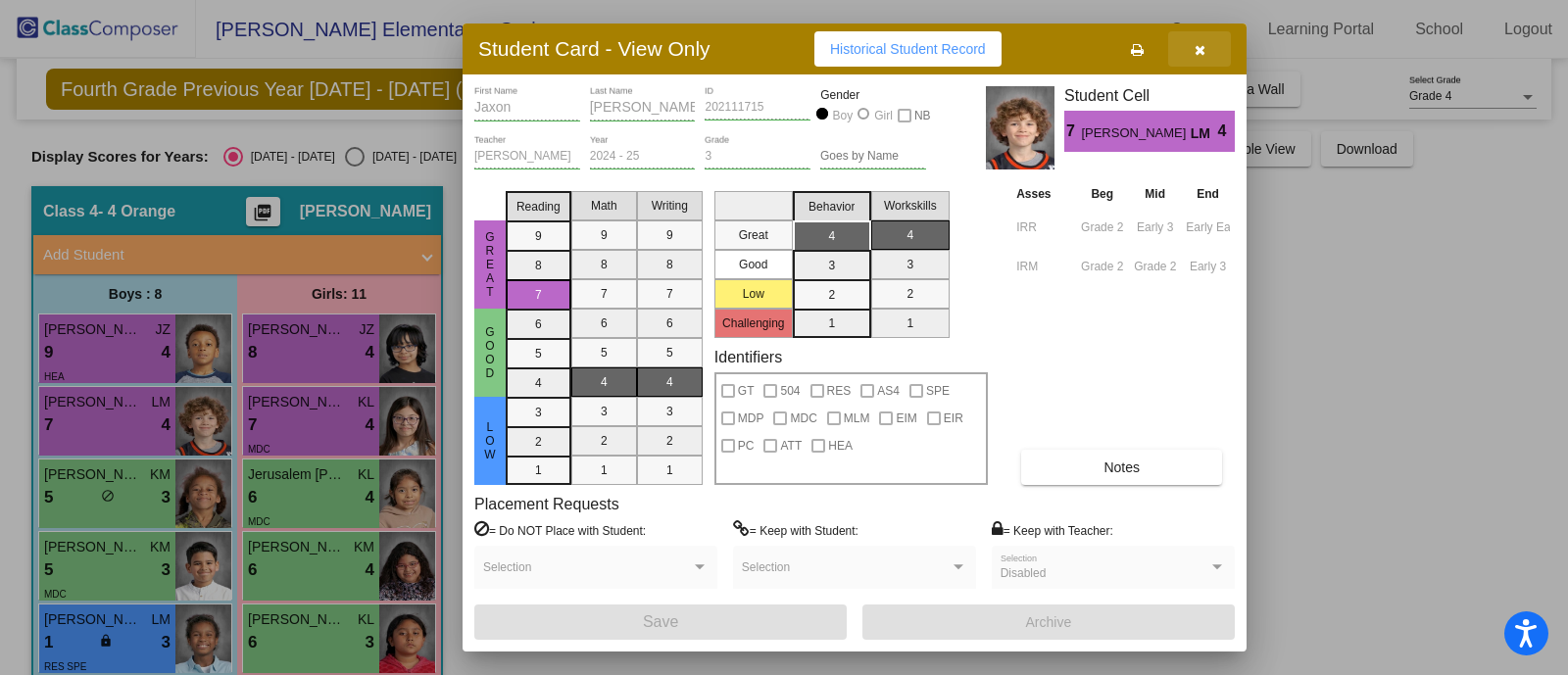 click at bounding box center (1200, 49) 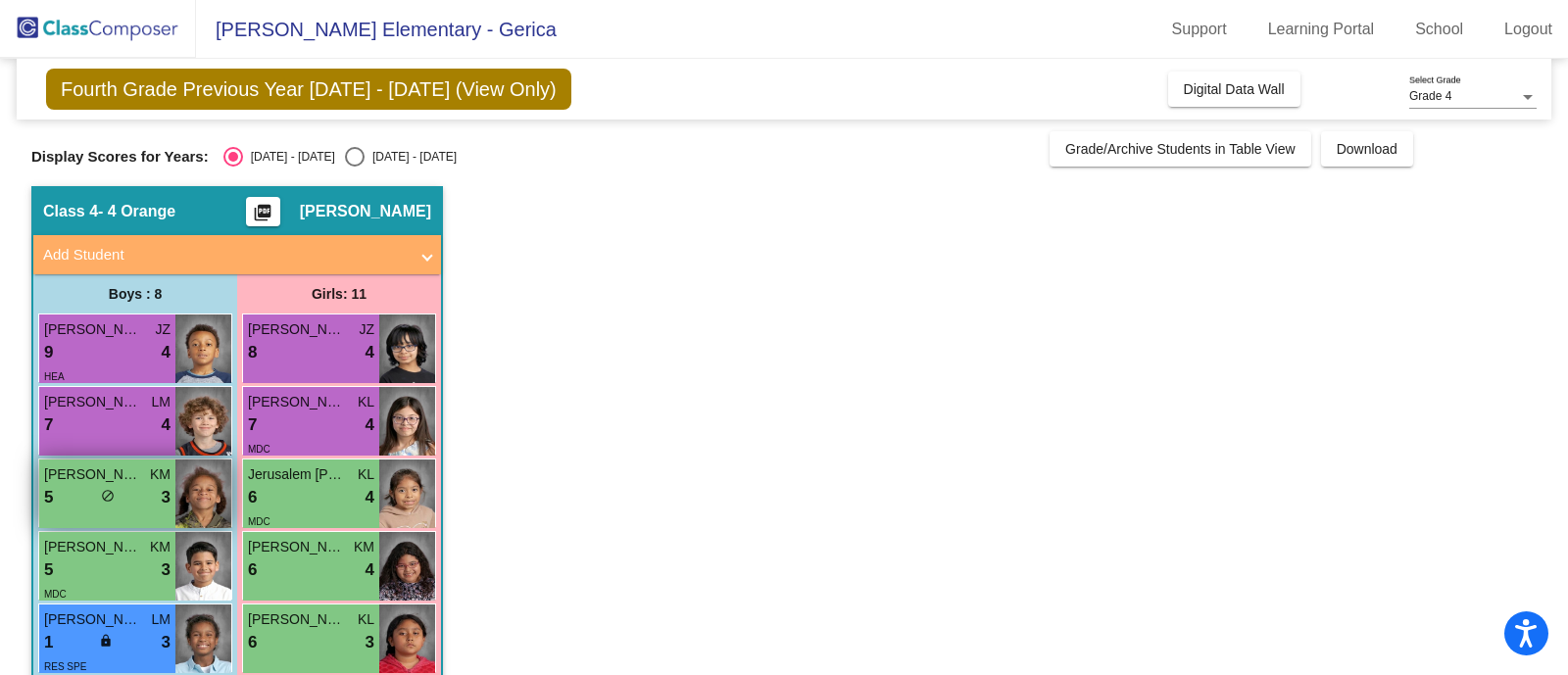 click on "do_not_disturb_alt" at bounding box center [108, 496] 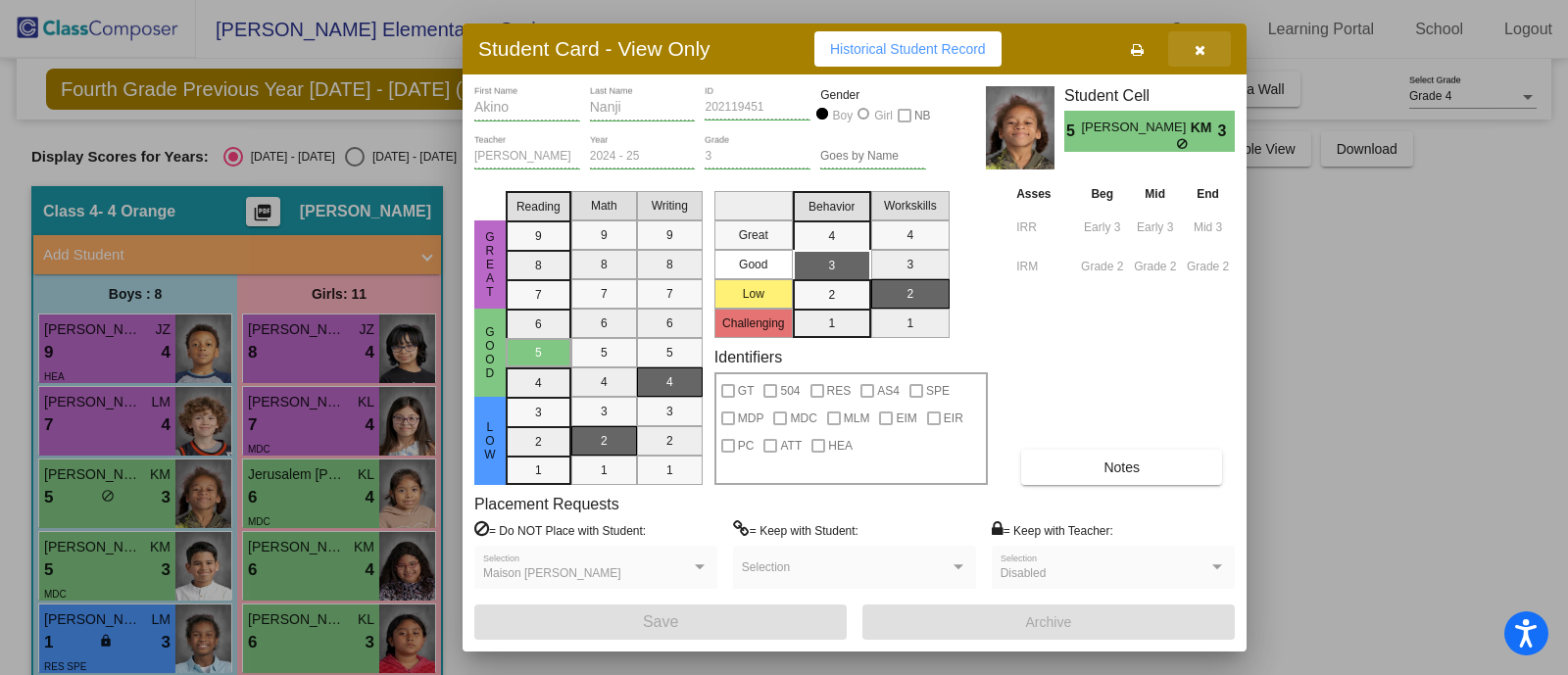 click at bounding box center [1200, 50] 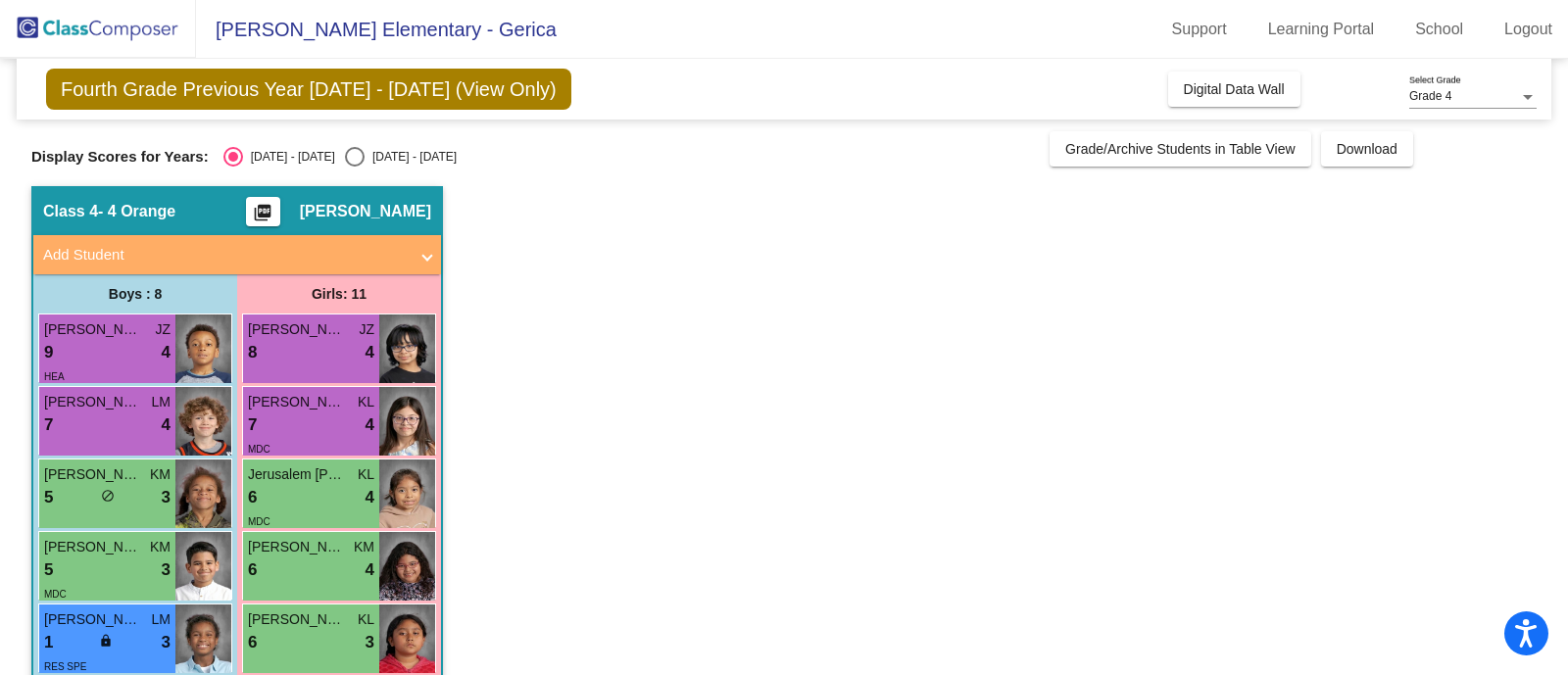 scroll, scrollTop: 175, scrollLeft: 0, axis: vertical 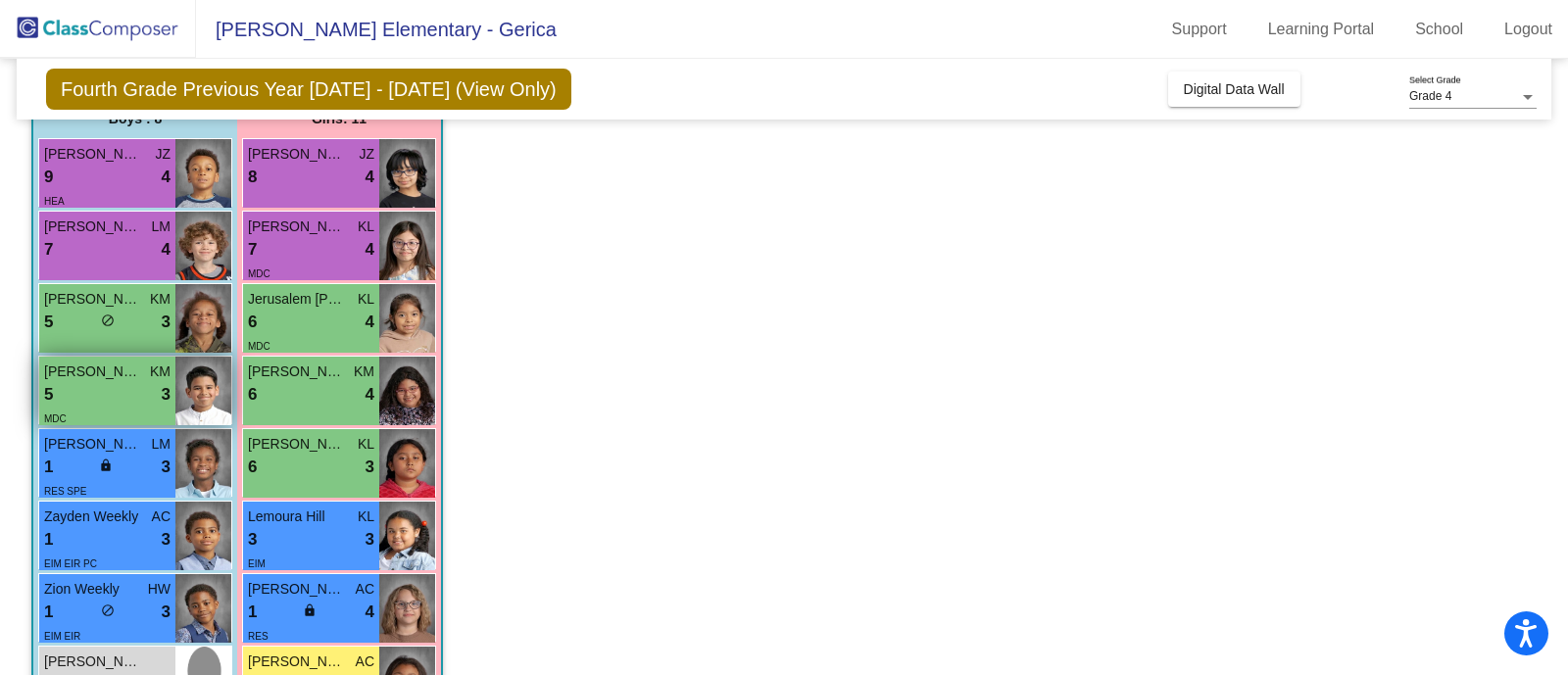 click on "5 lock do_not_disturb_alt 3" at bounding box center [107, 395] 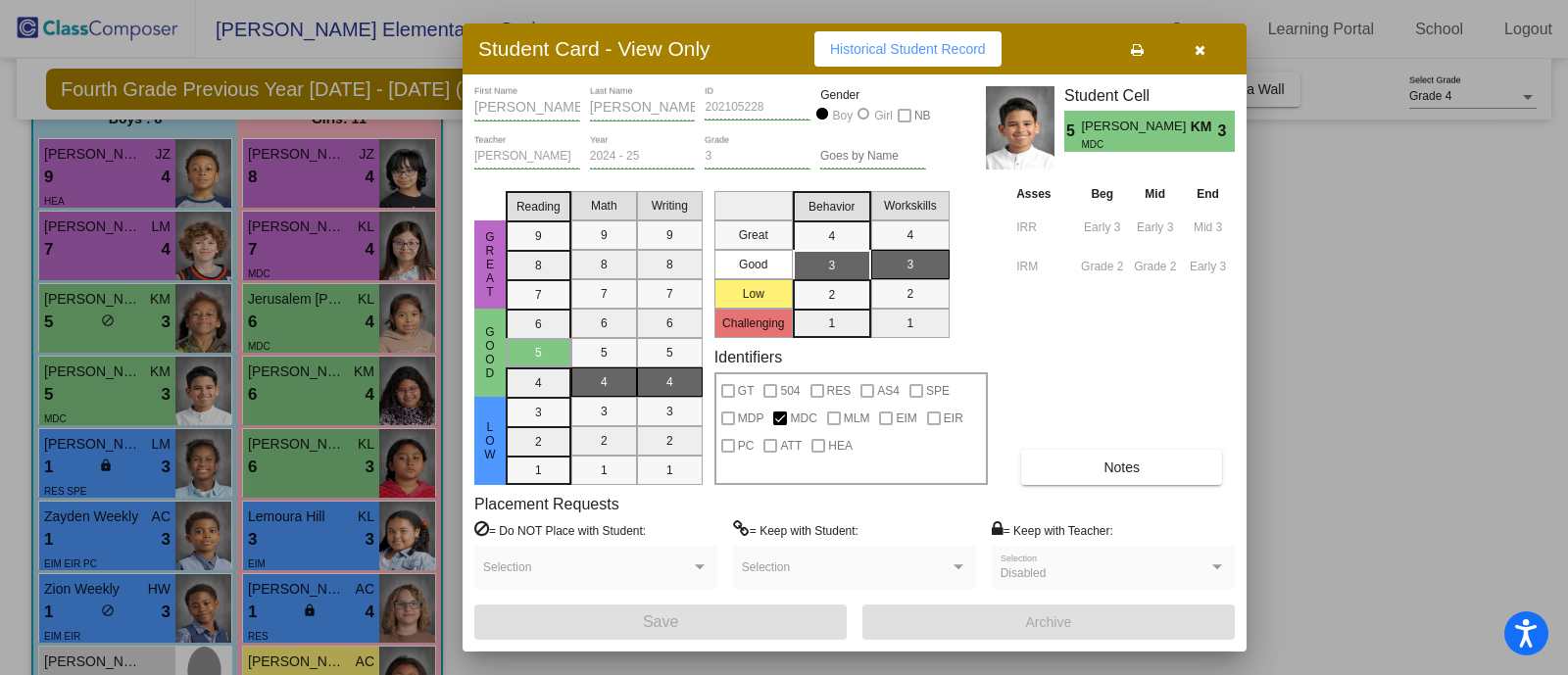 click at bounding box center [1200, 49] 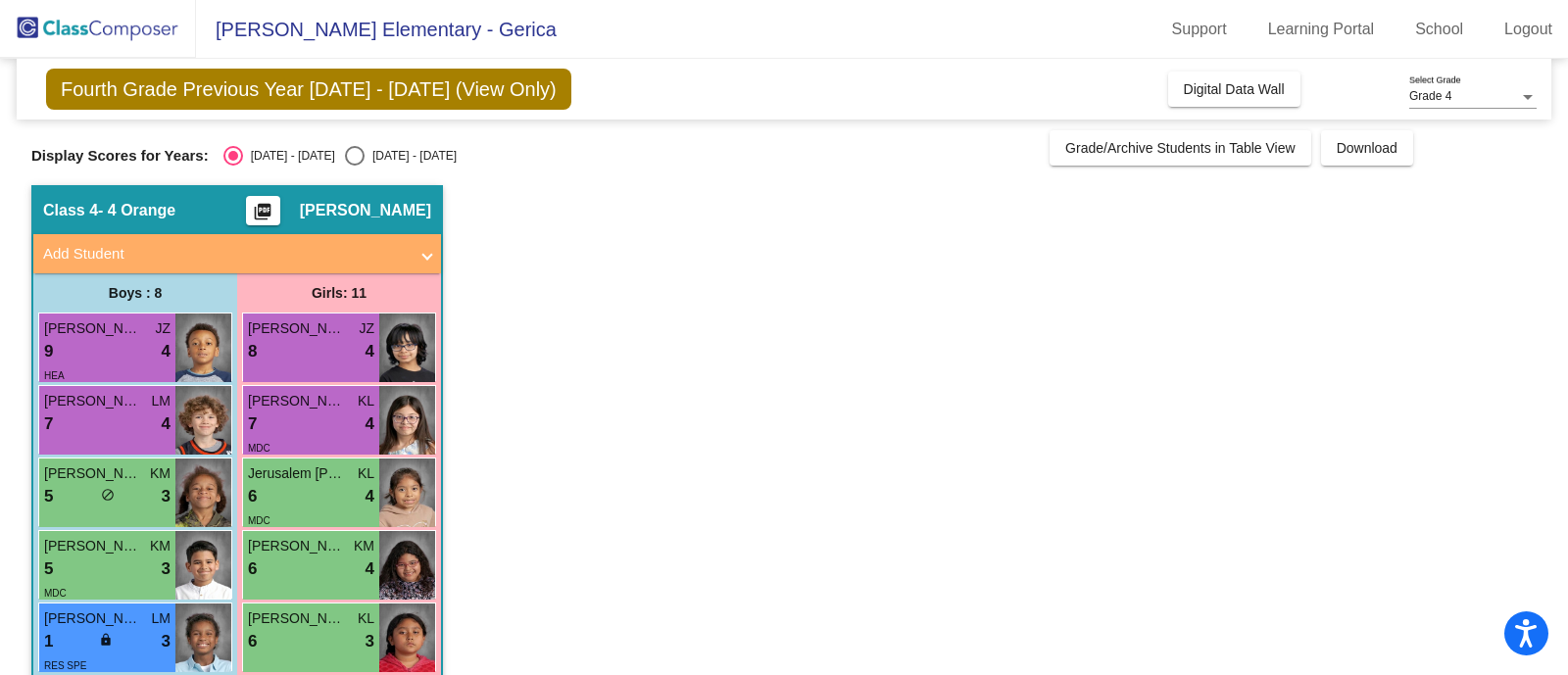 scroll, scrollTop: 0, scrollLeft: 0, axis: both 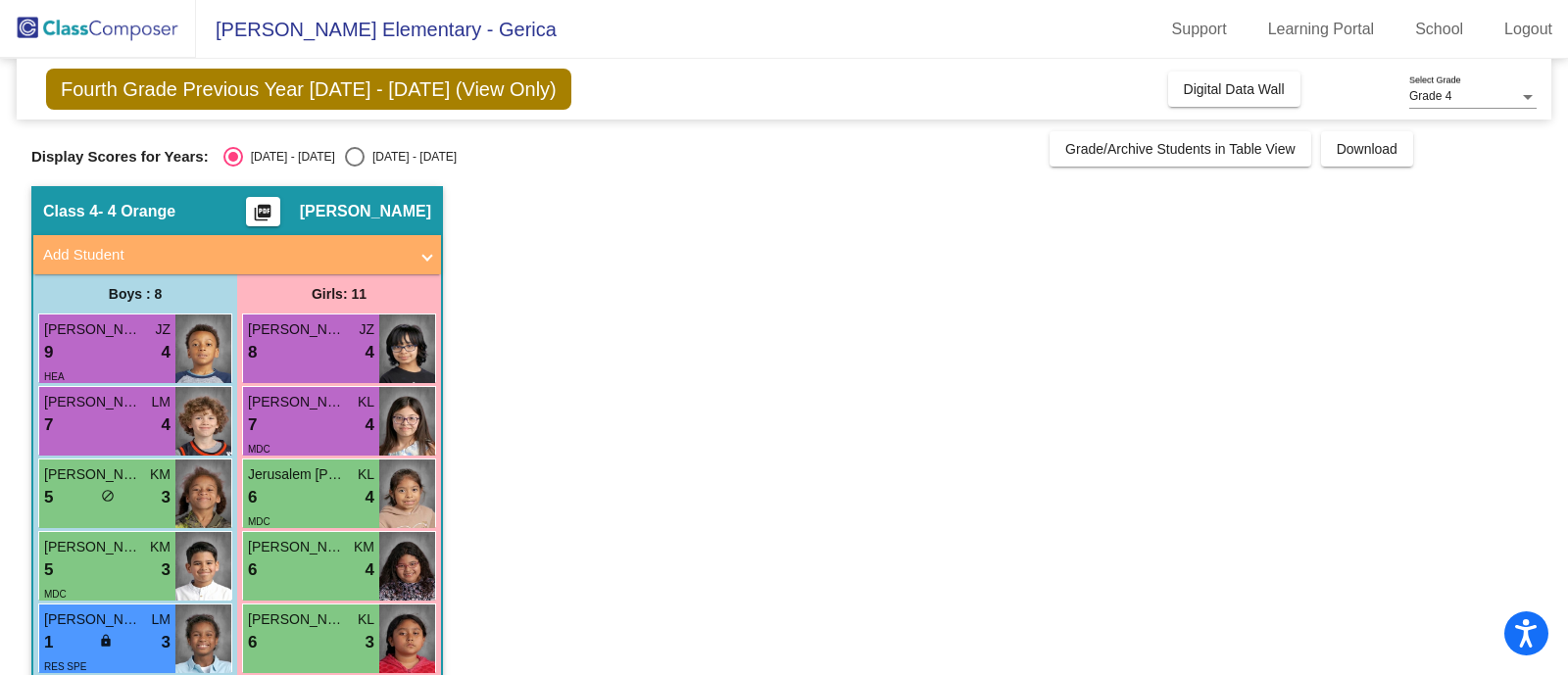 click at bounding box center [427, 255] 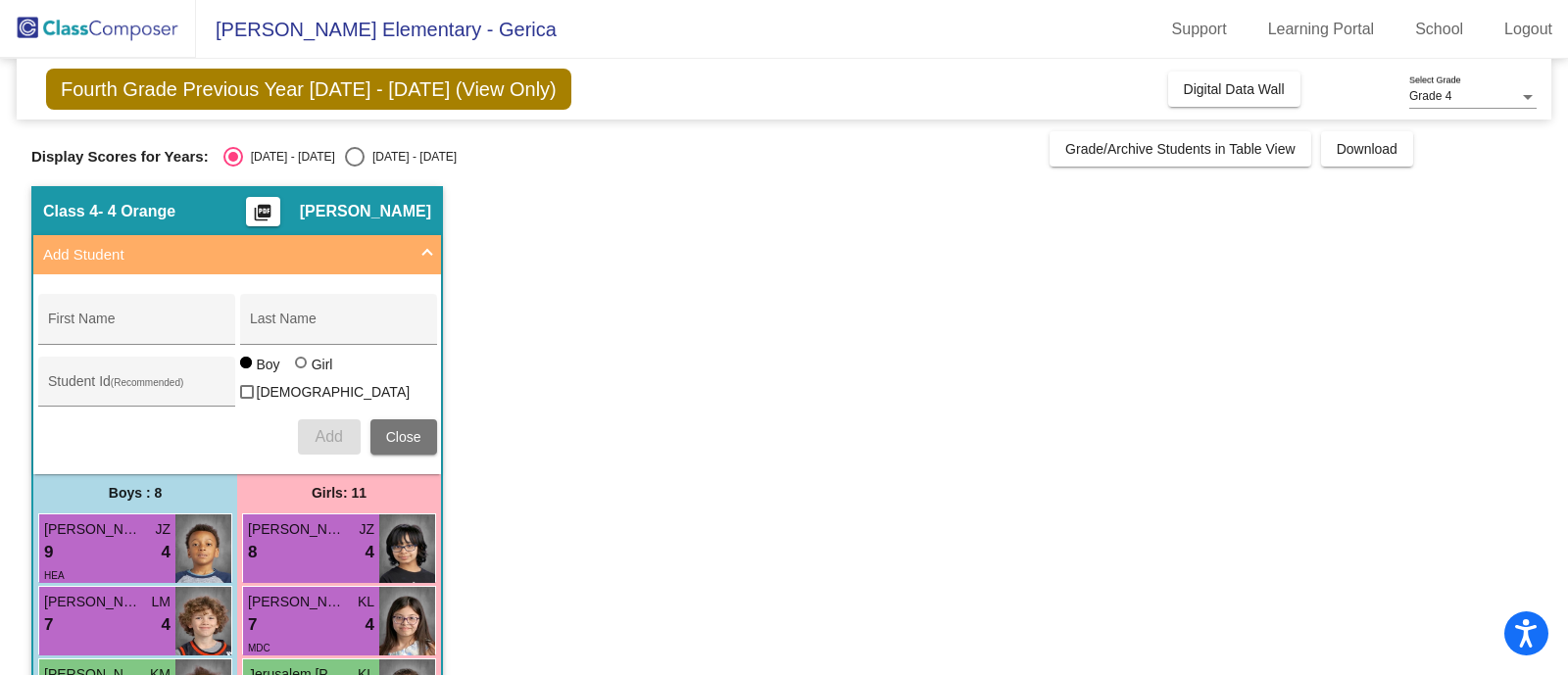 click at bounding box center (427, 255) 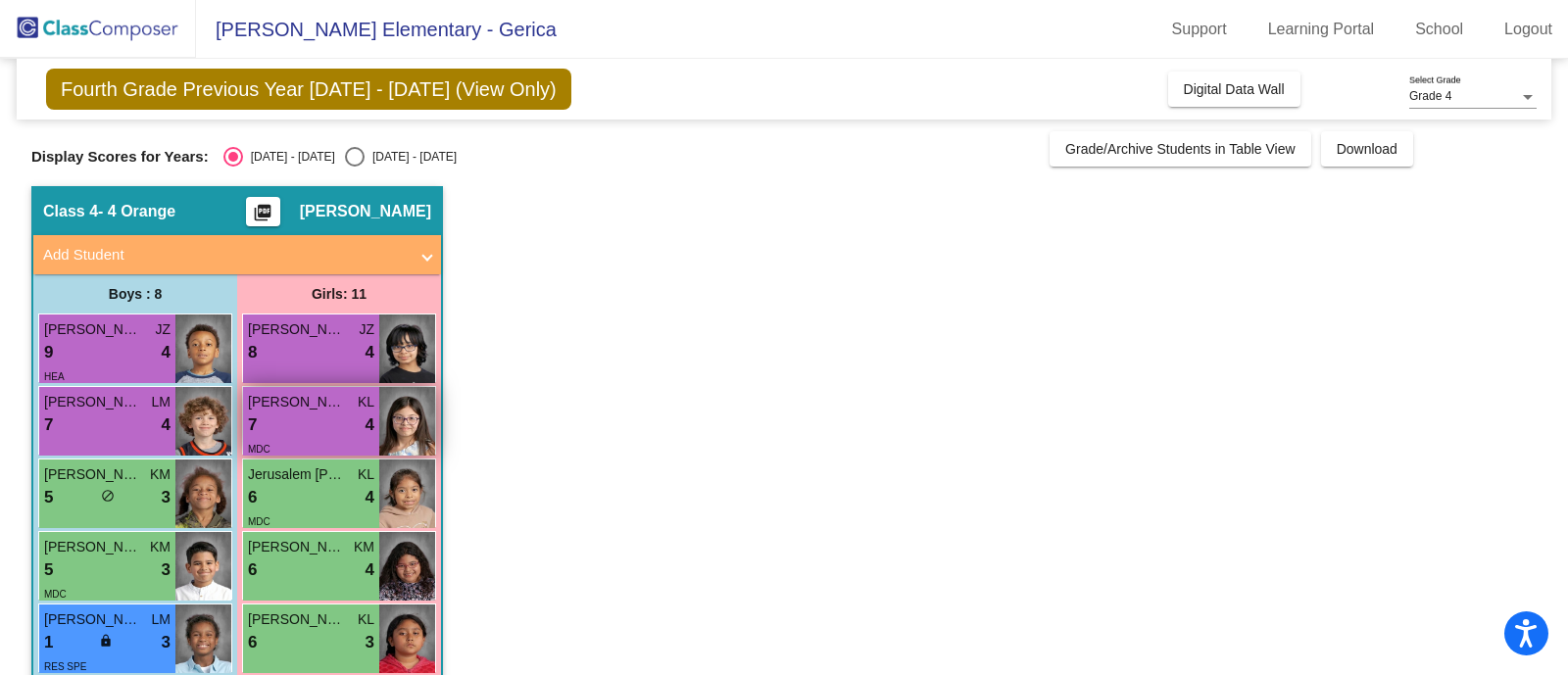 click on "7 lock do_not_disturb_alt 4" at bounding box center [311, 425] 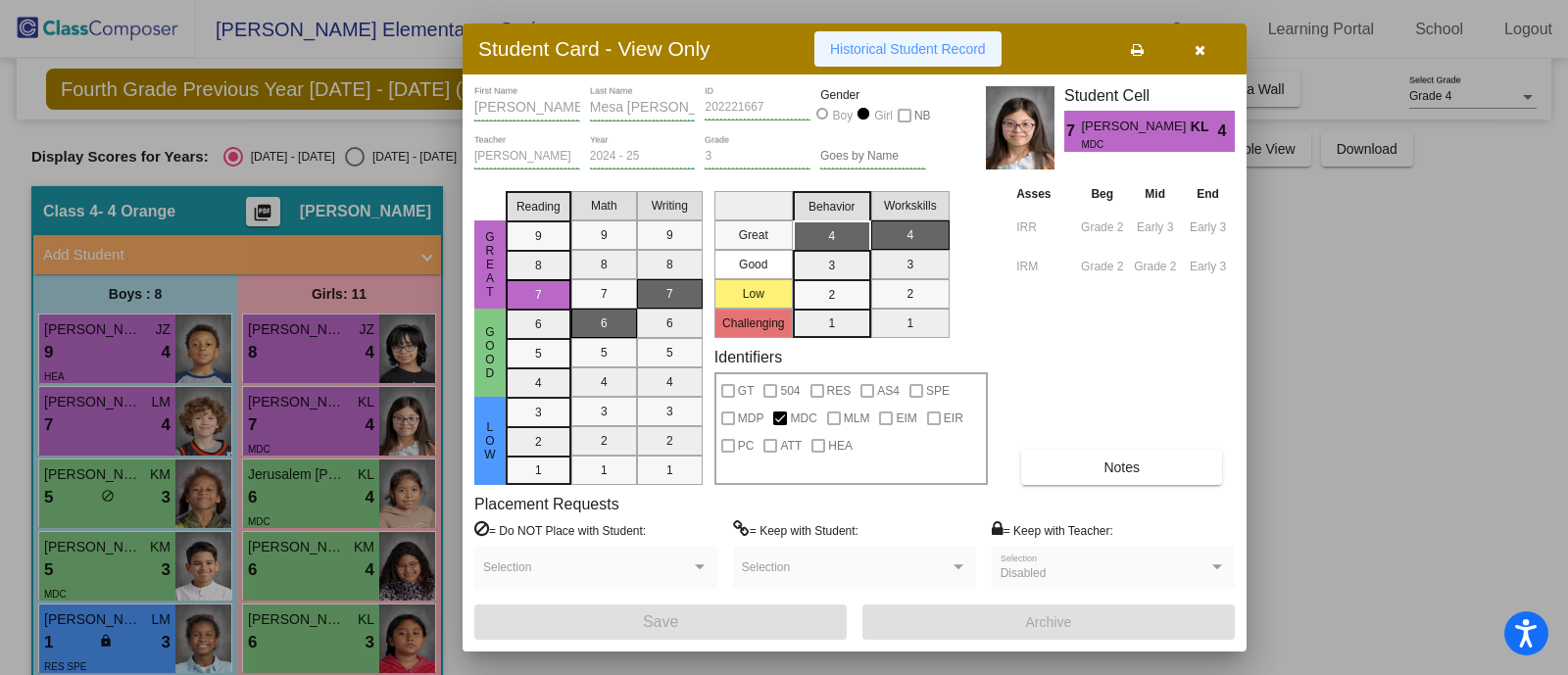 click on "Historical Student Record" at bounding box center [907, 49] 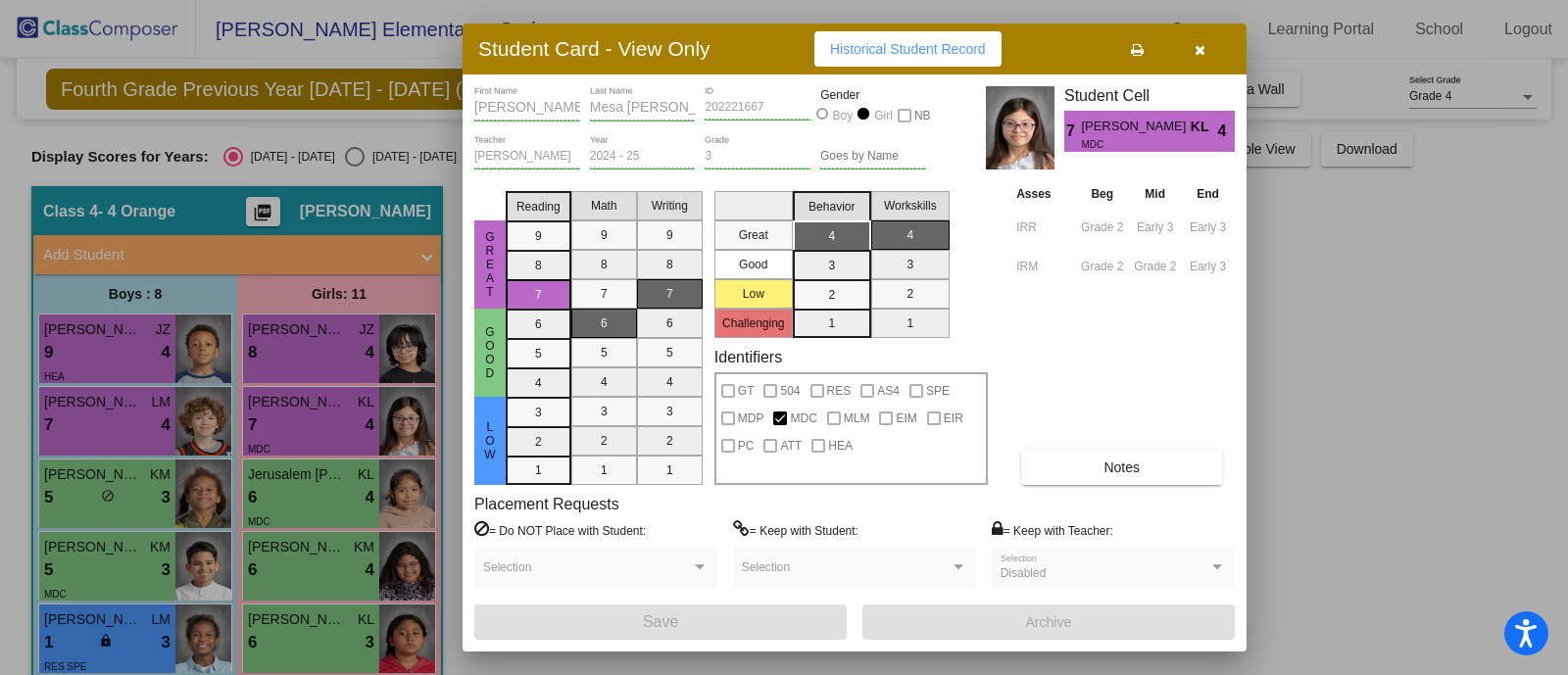 click at bounding box center [1200, 49] 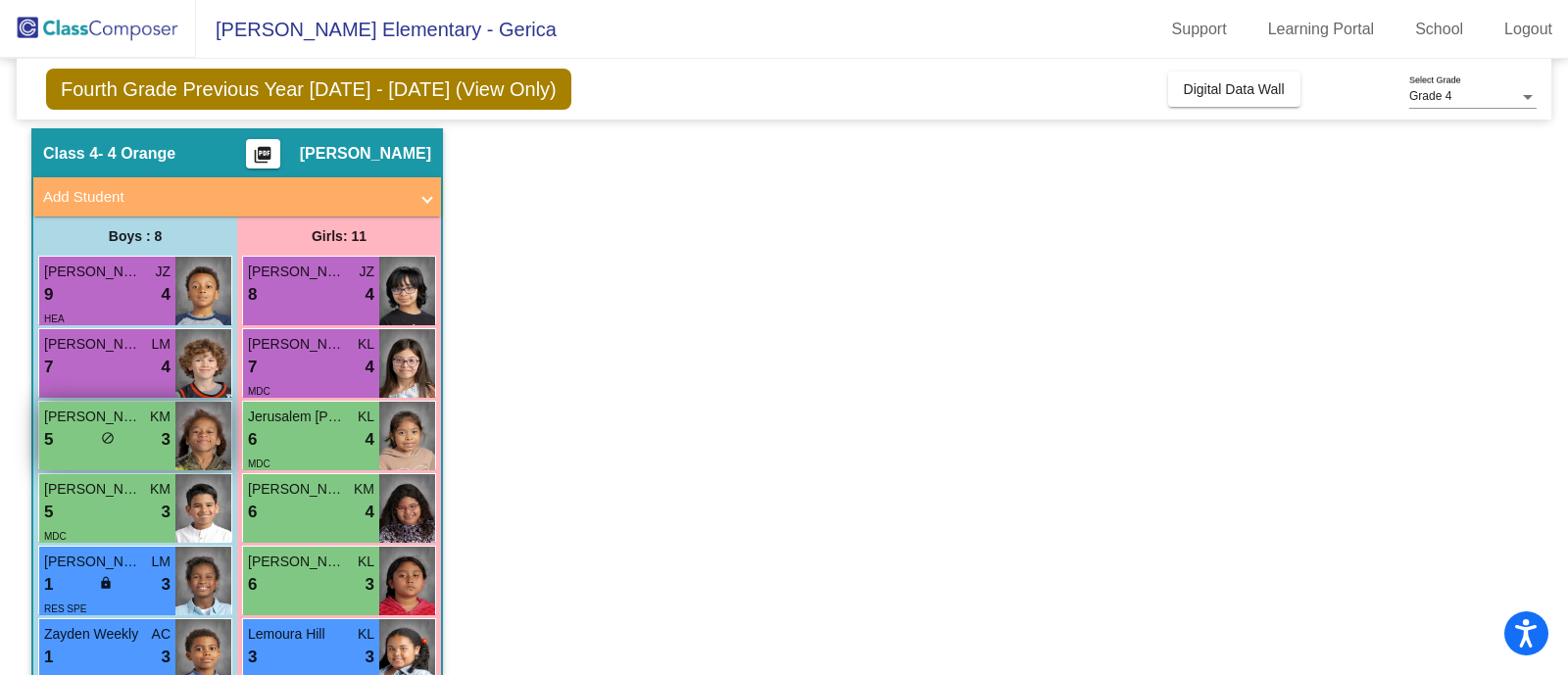 scroll, scrollTop: 60, scrollLeft: 0, axis: vertical 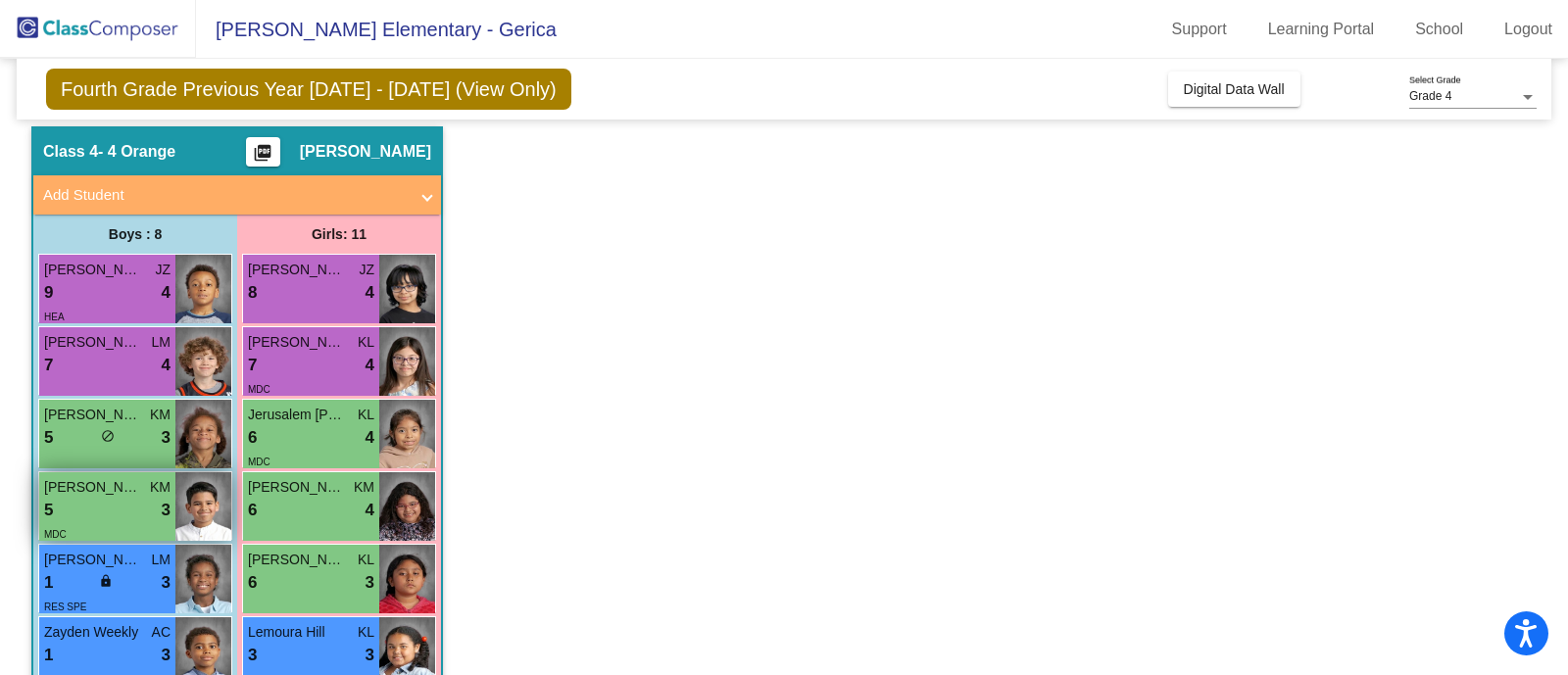 click on "5 lock do_not_disturb_alt 3" at bounding box center (107, 510) 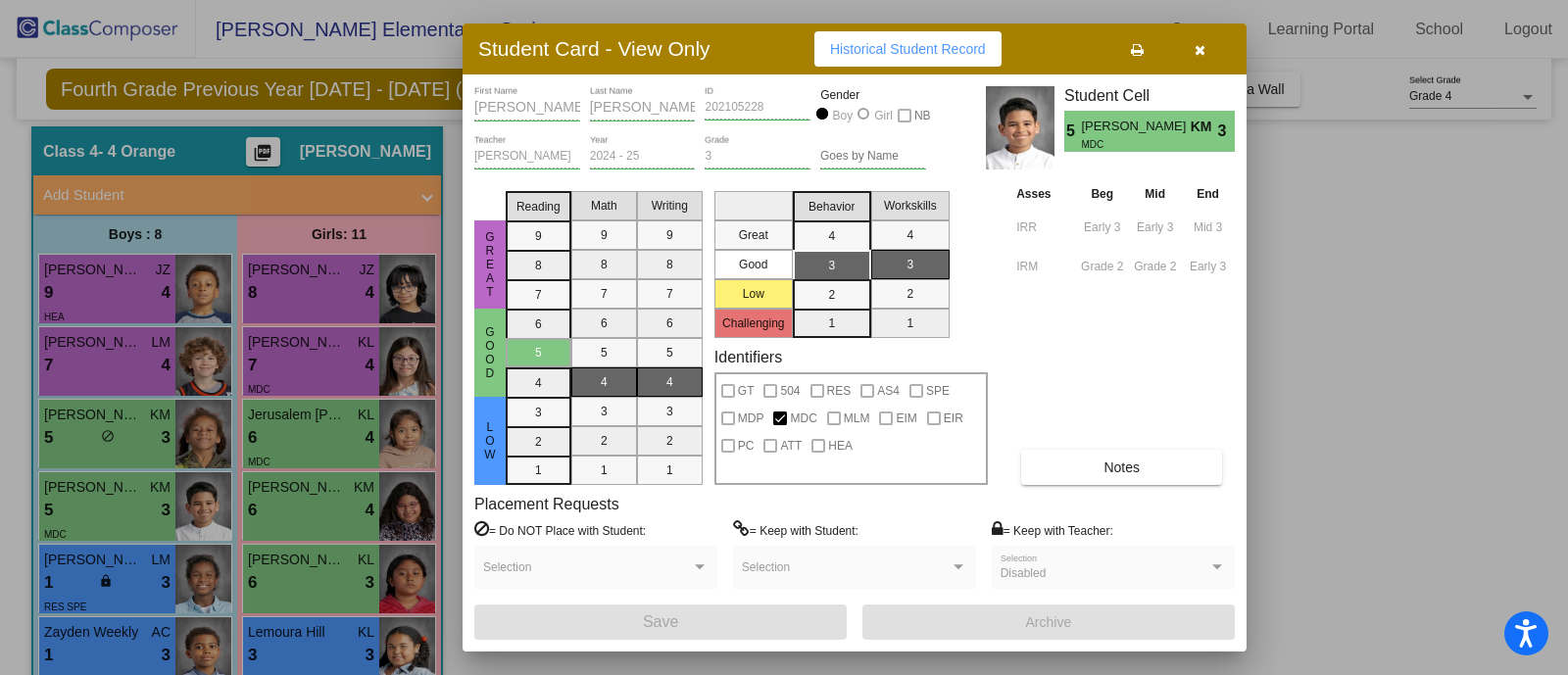 click at bounding box center (1200, 50) 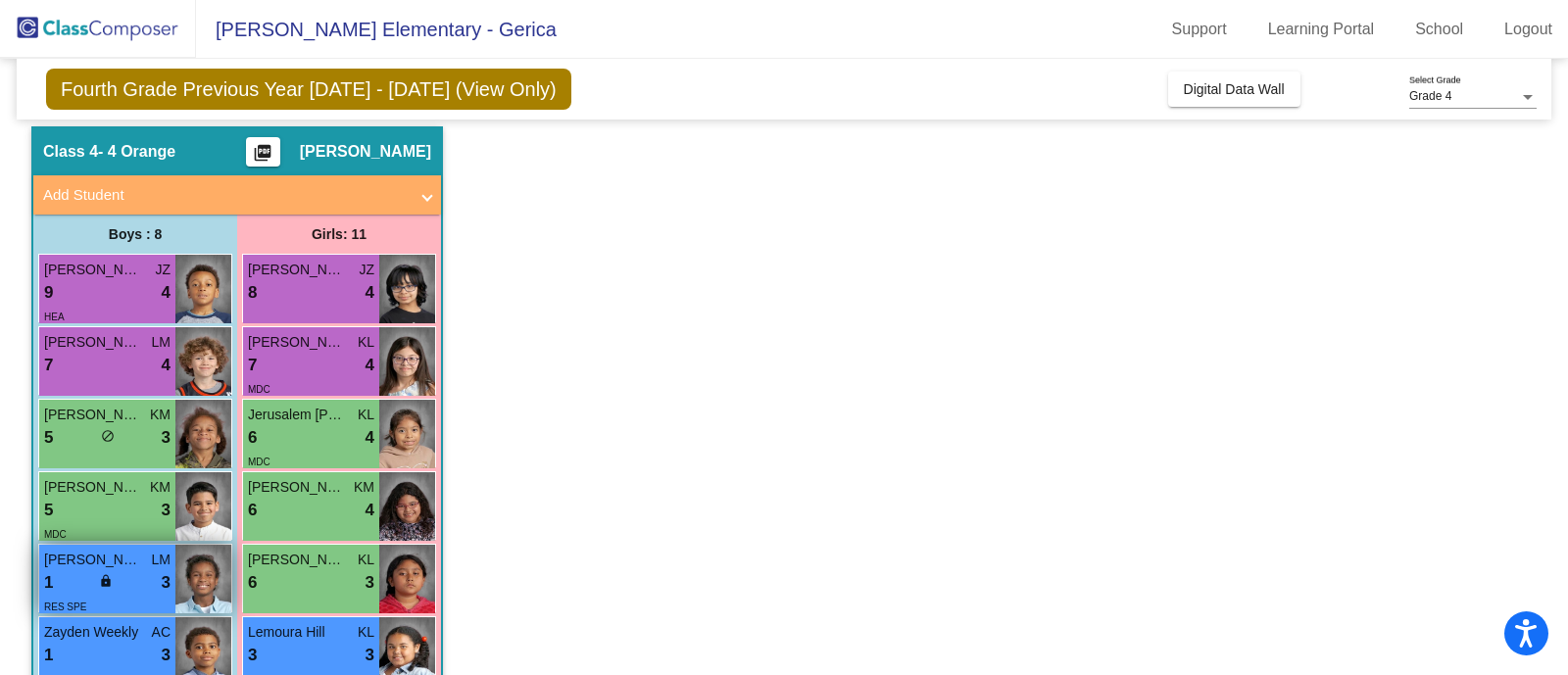 click on "1 lock do_not_disturb_alt 3" at bounding box center (107, 583) 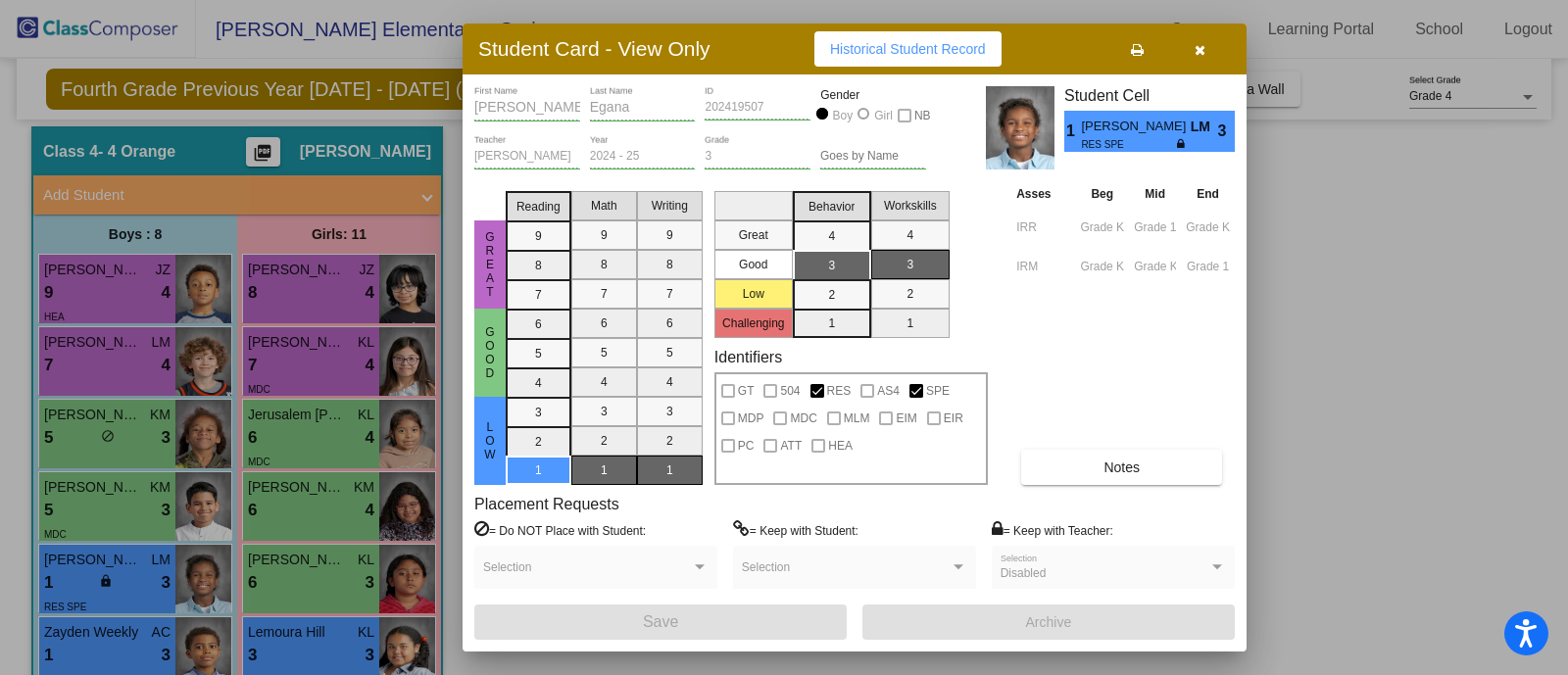click at bounding box center (1200, 49) 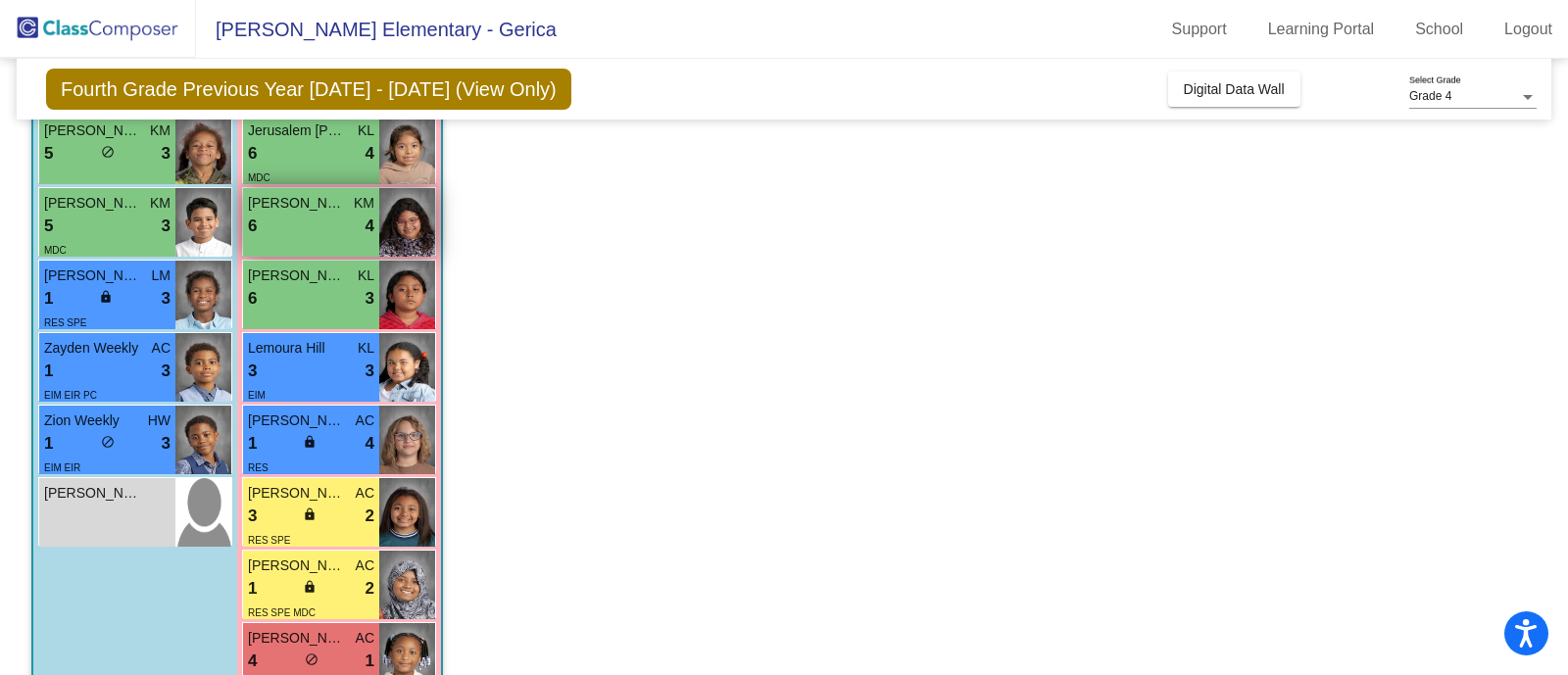 scroll, scrollTop: 348, scrollLeft: 0, axis: vertical 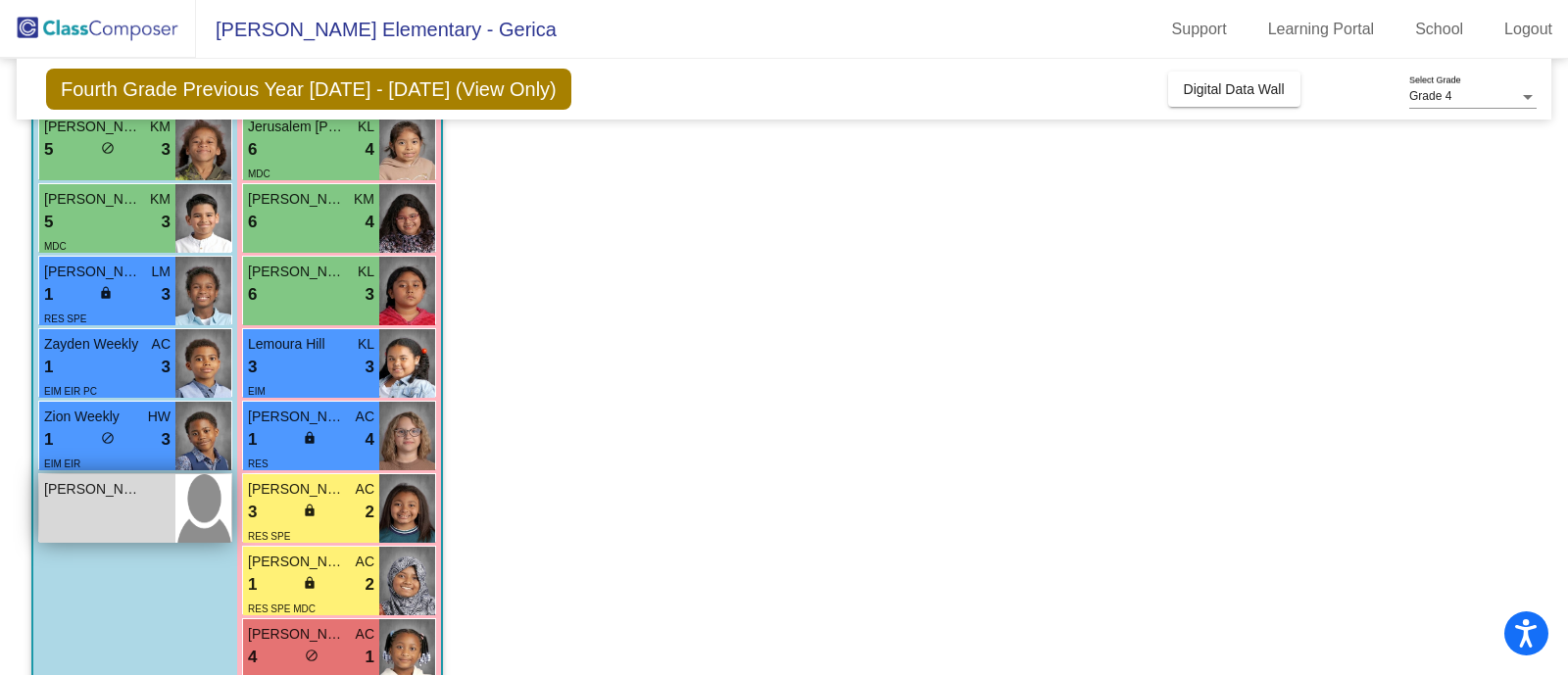 click on "Franklin Woodward lock do_not_disturb_alt" at bounding box center (107, 508) 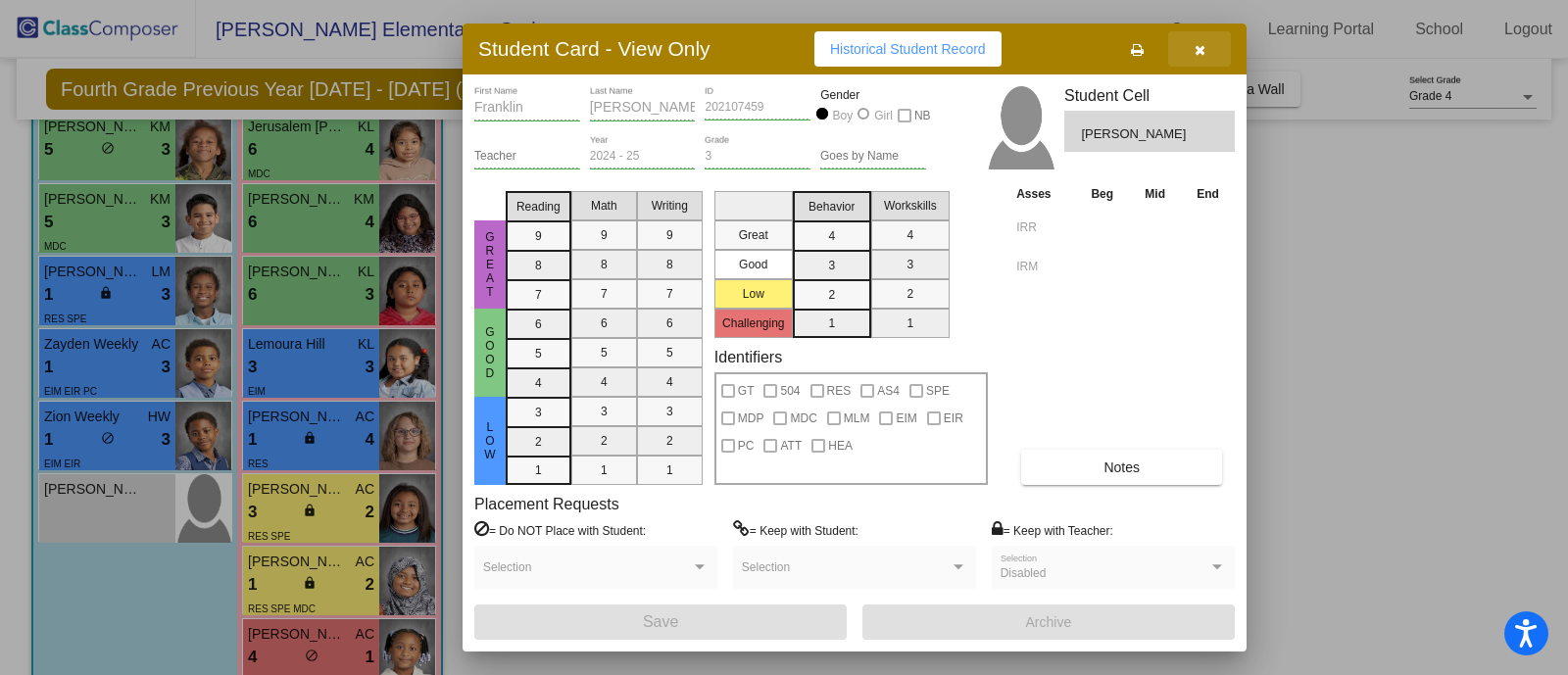 click at bounding box center (1200, 49) 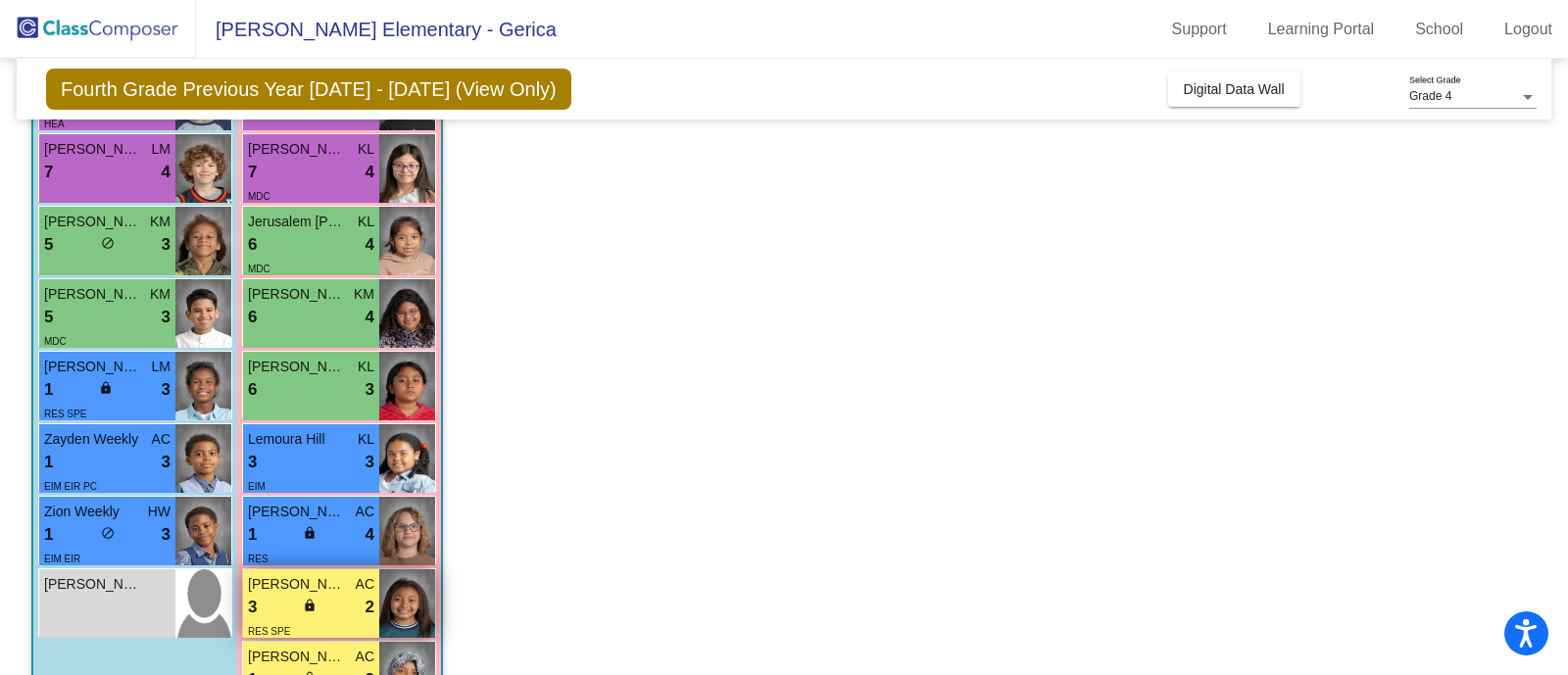 scroll, scrollTop: 253, scrollLeft: 0, axis: vertical 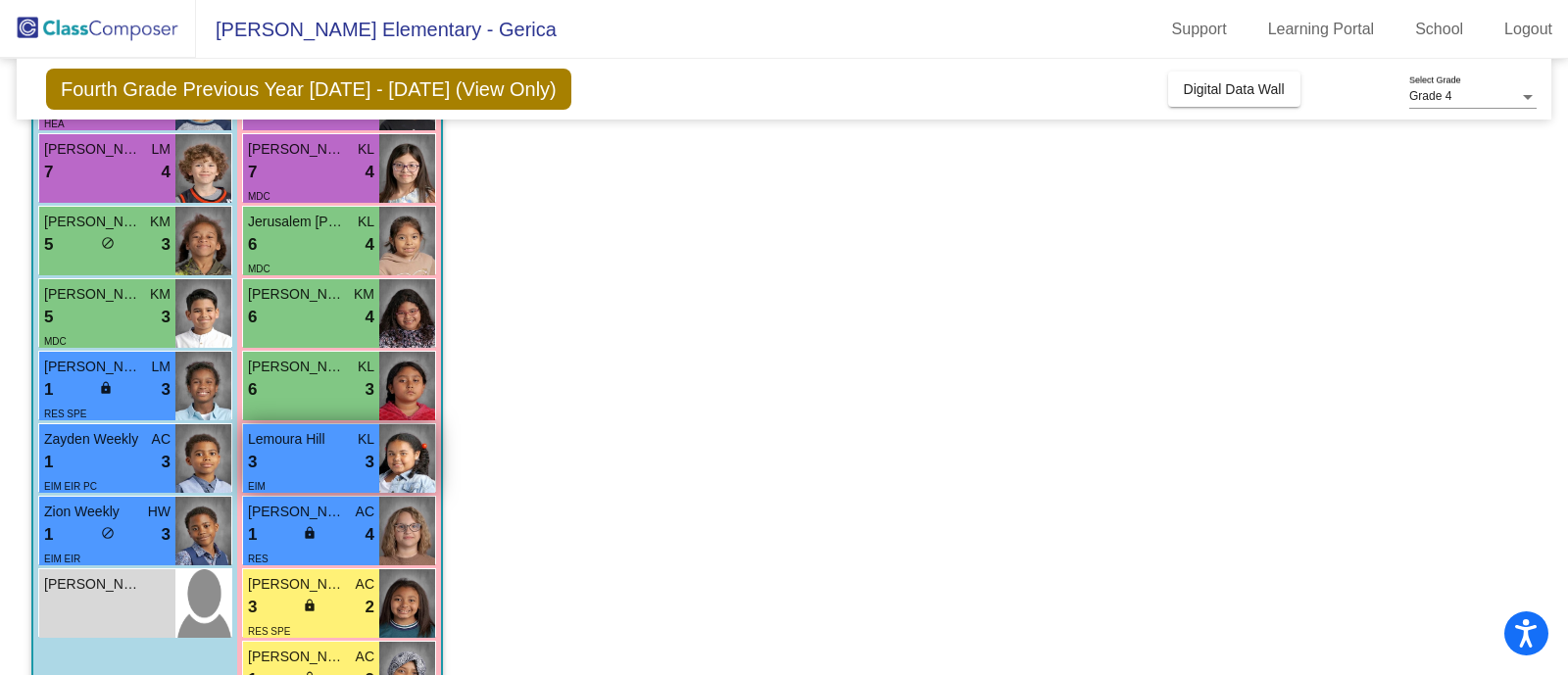 click on "3 lock do_not_disturb_alt 3" at bounding box center (311, 462) 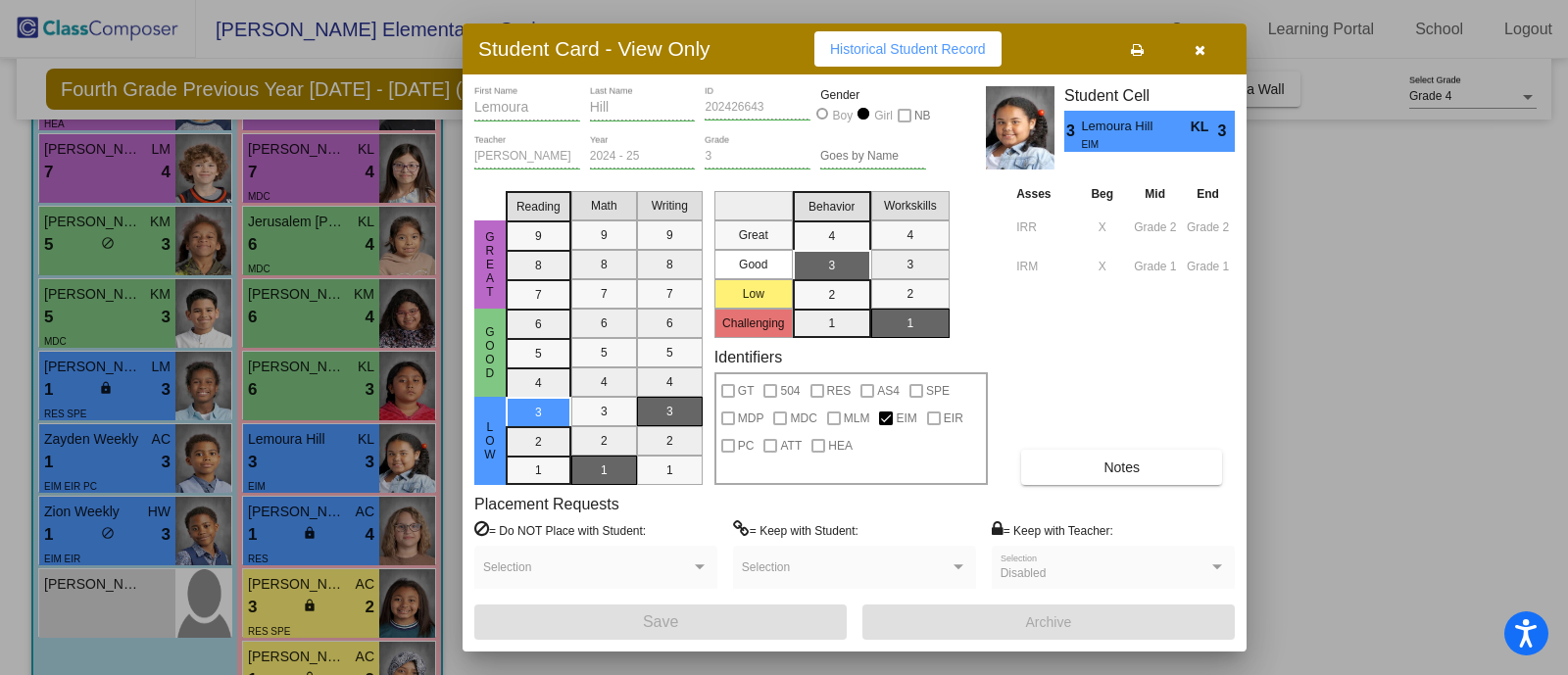 click at bounding box center (1200, 49) 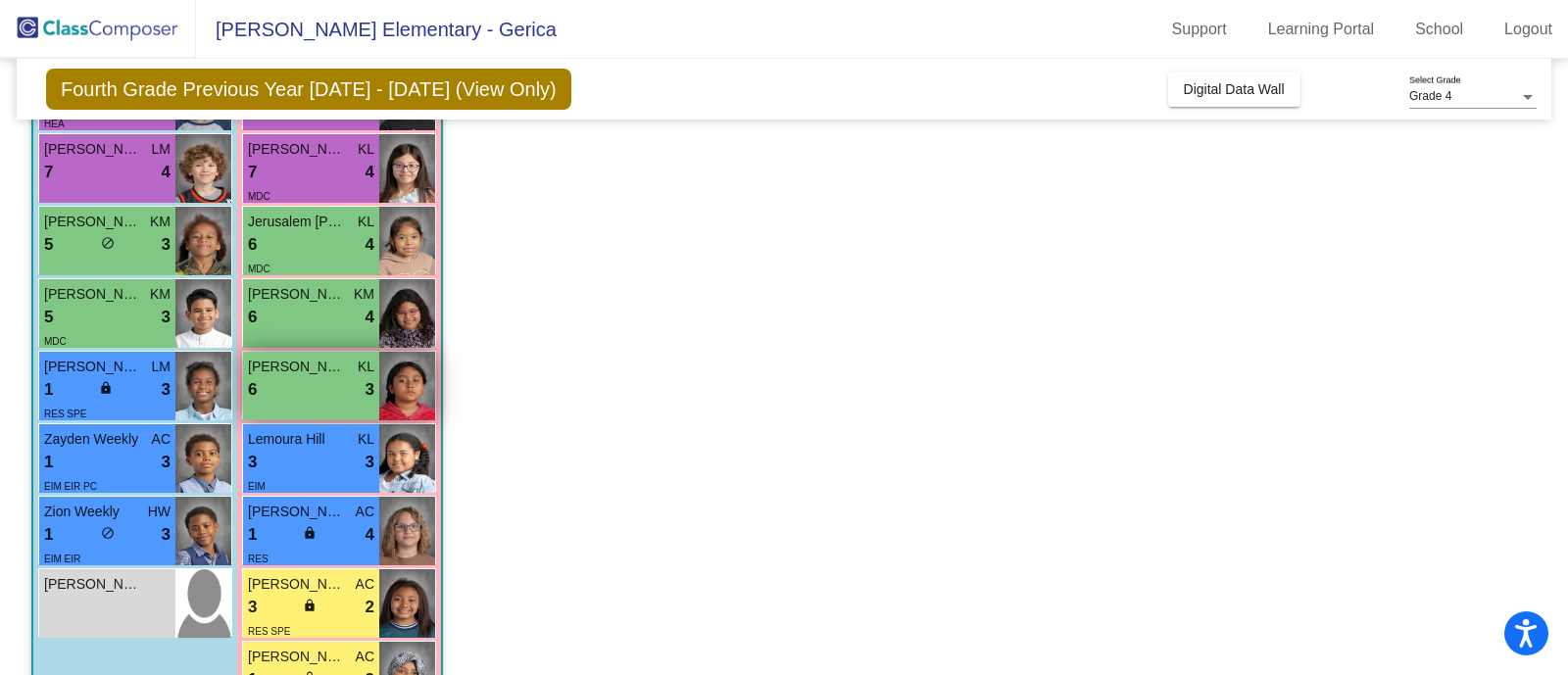 click on "6 lock do_not_disturb_alt 3" at bounding box center [311, 390] 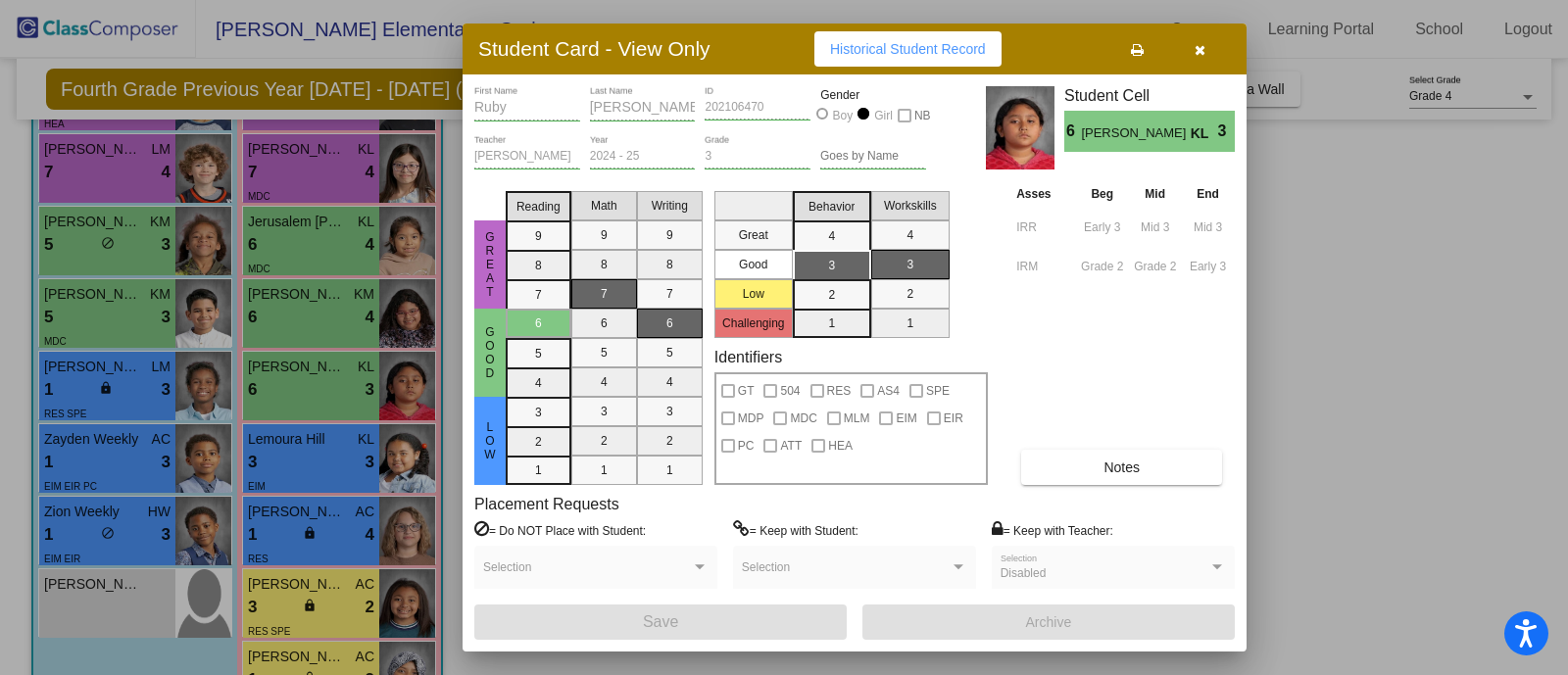 click at bounding box center [1200, 50] 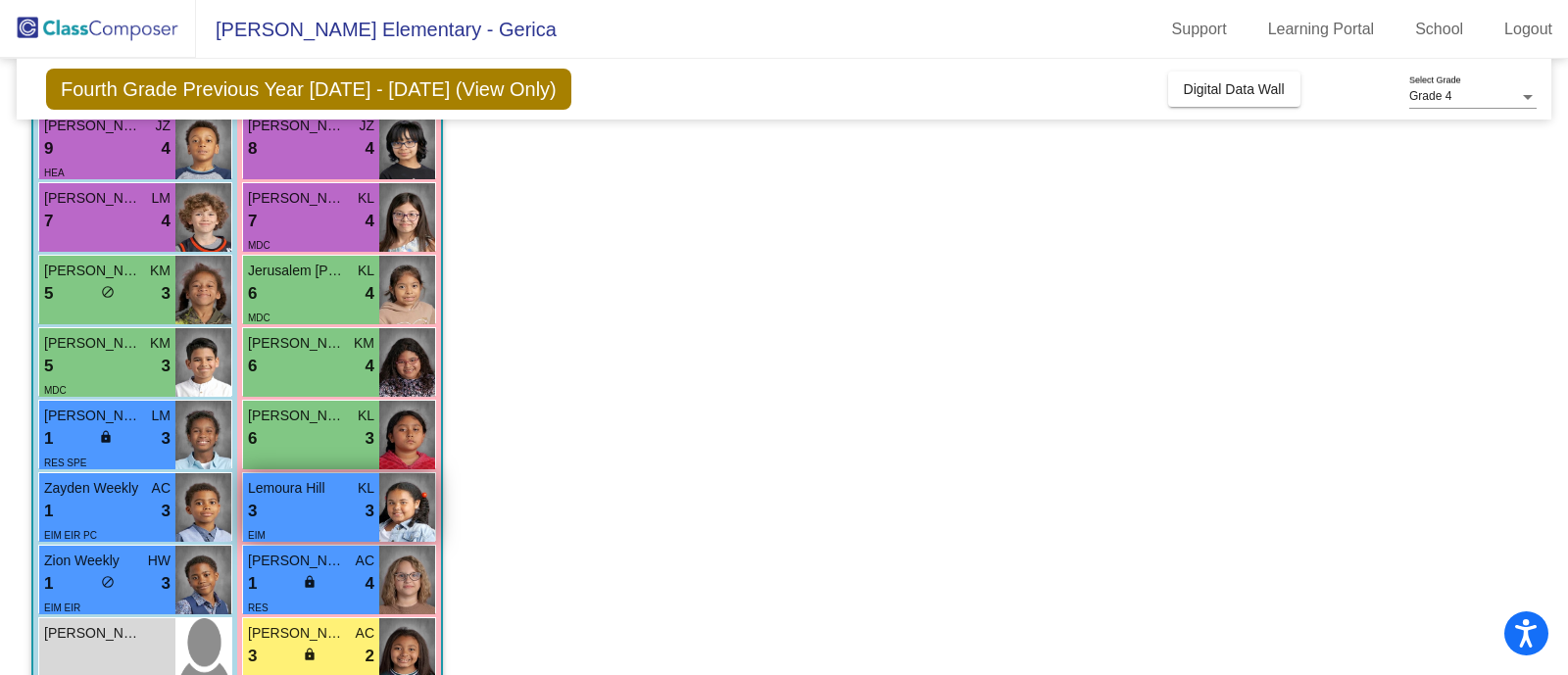 scroll, scrollTop: 203, scrollLeft: 0, axis: vertical 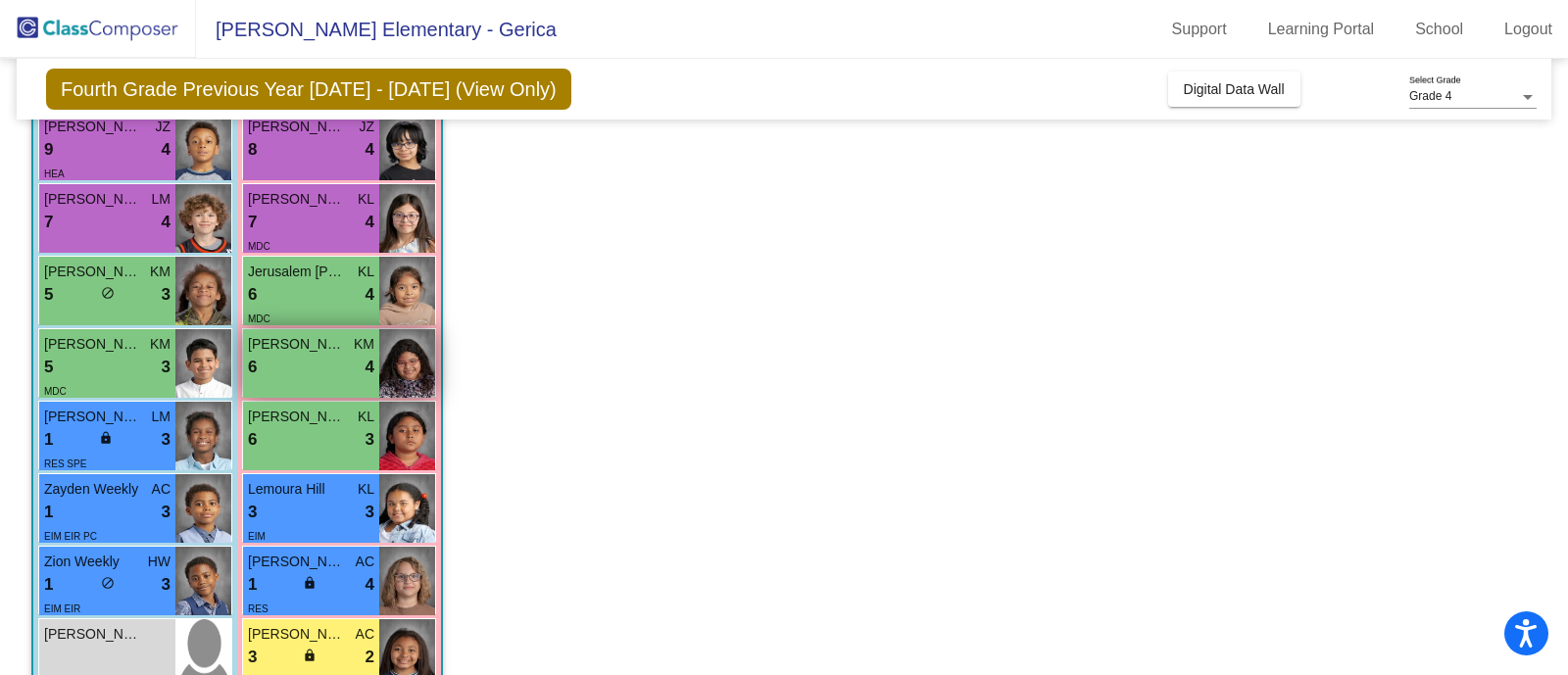 click on "Yaretzi Garfias-Escamilla KM 6 lock do_not_disturb_alt 4" at bounding box center (311, 363) 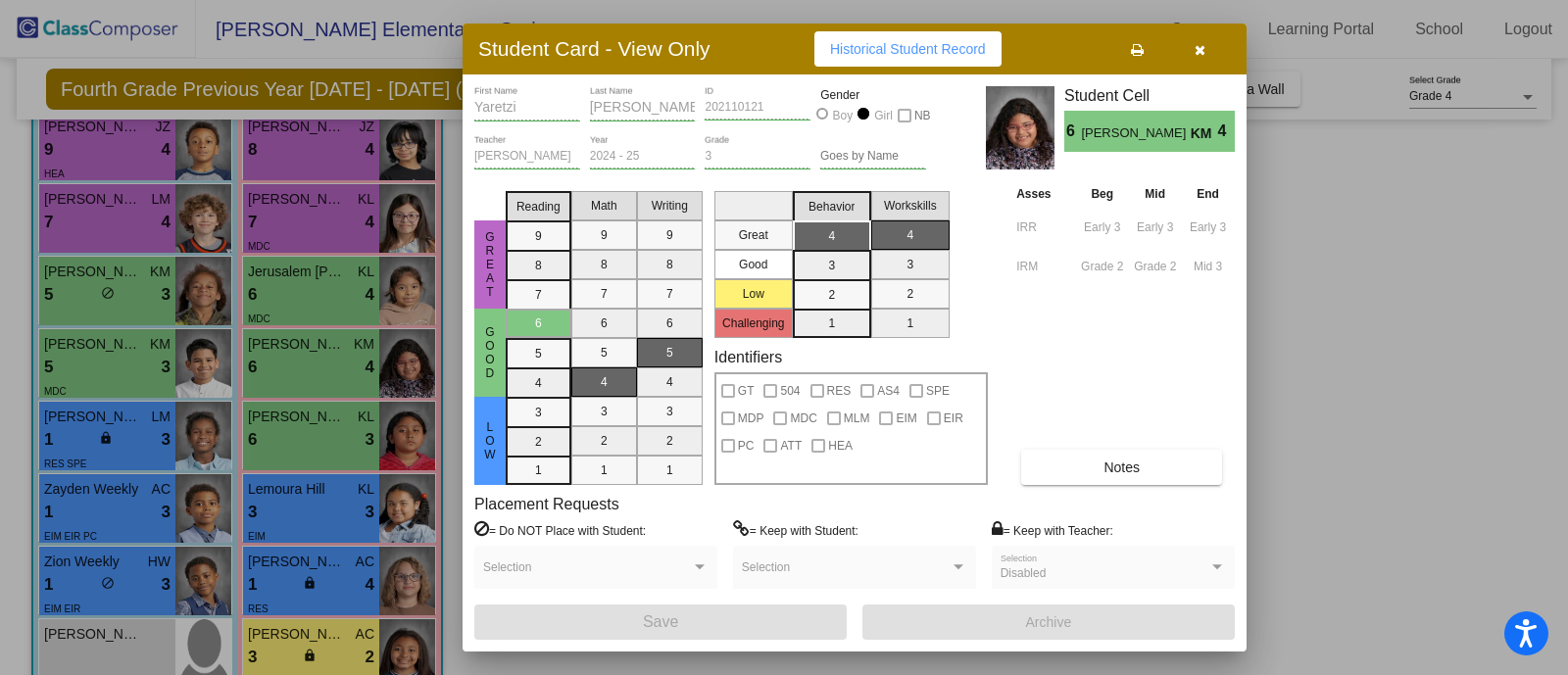 click at bounding box center [1200, 49] 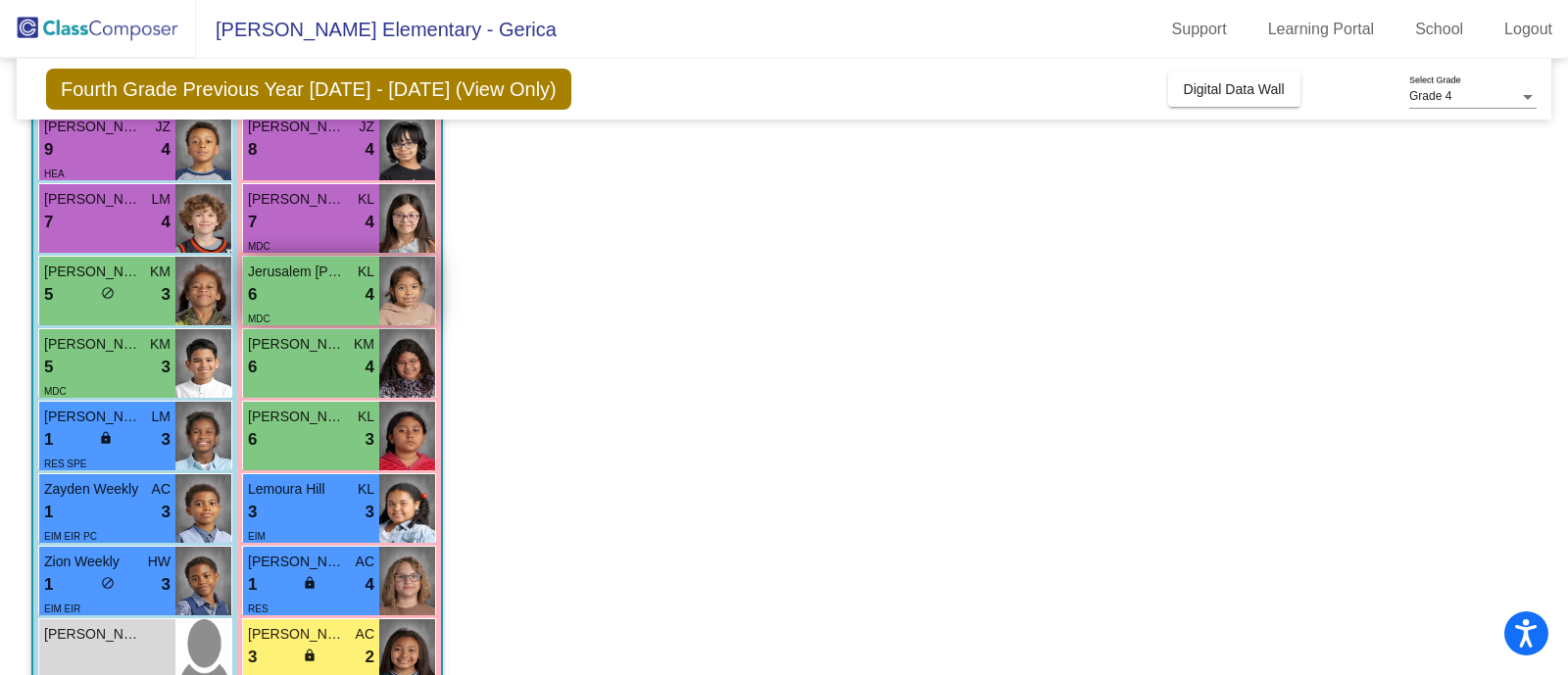 click on "Jerusalem Medina Cruz" at bounding box center [297, 271] 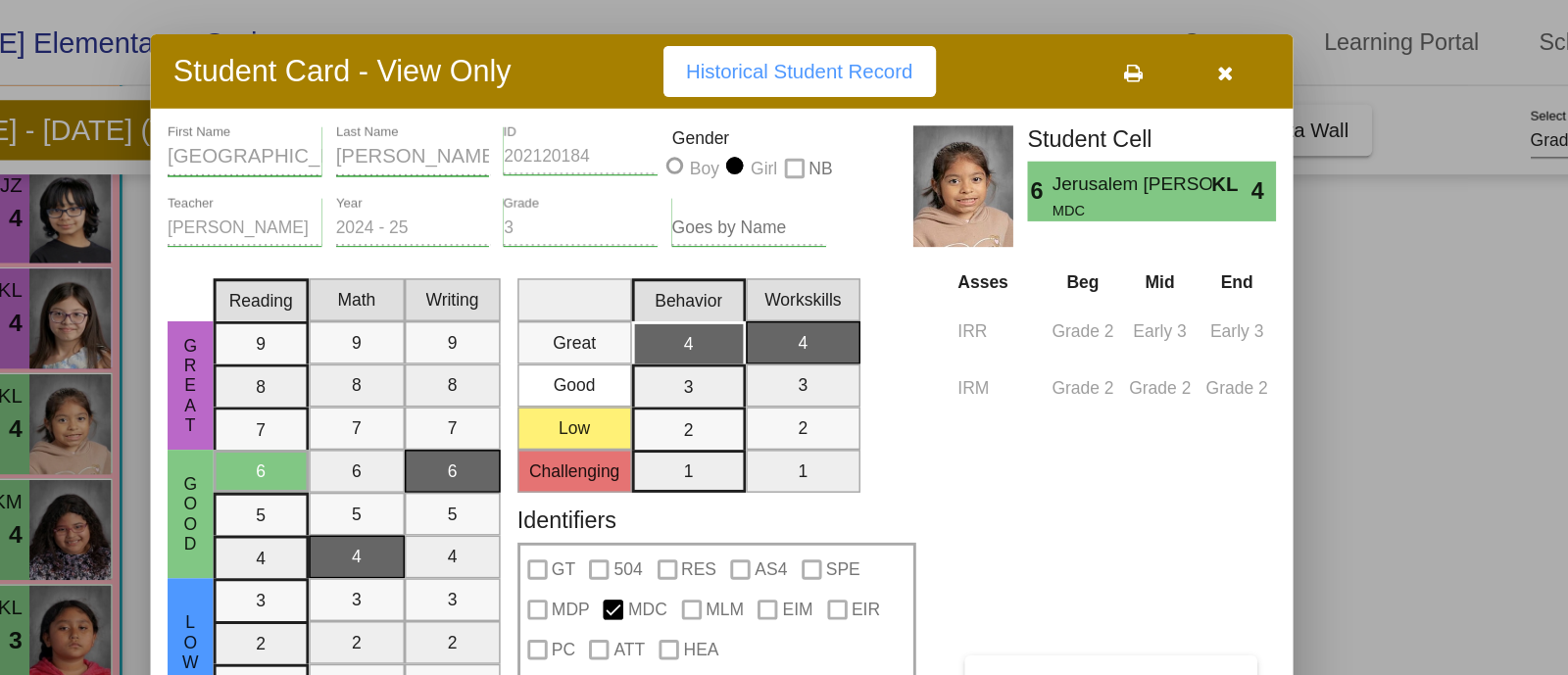 scroll, scrollTop: 0, scrollLeft: 0, axis: both 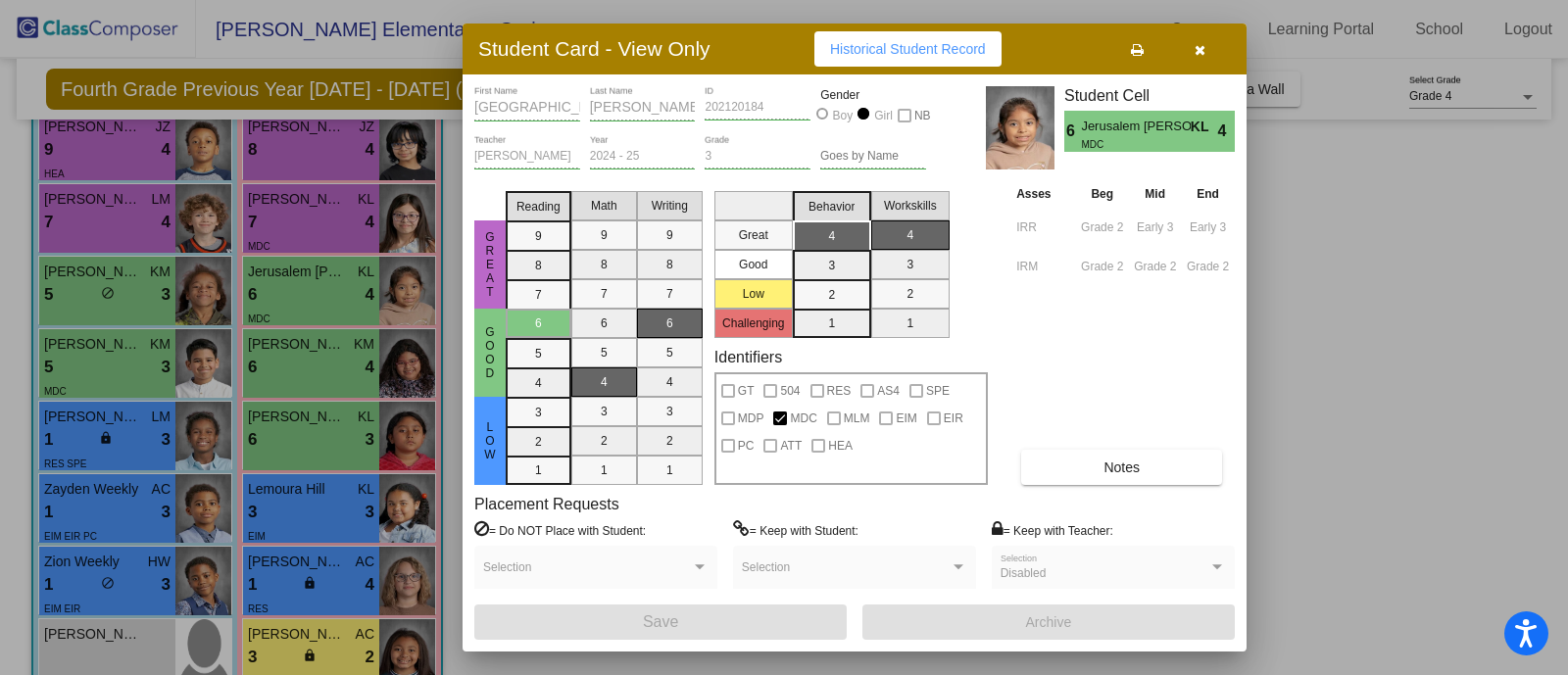 click at bounding box center [1200, 50] 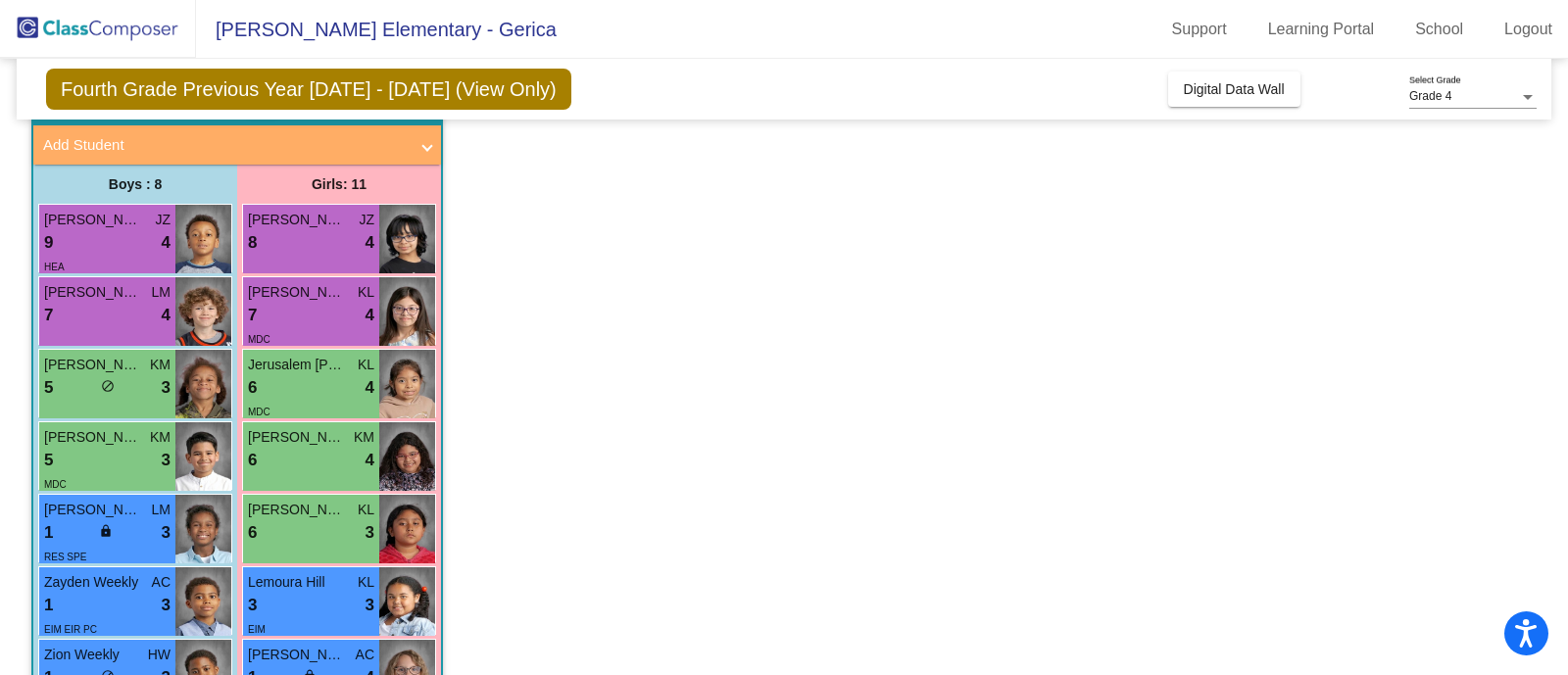scroll, scrollTop: 112, scrollLeft: 0, axis: vertical 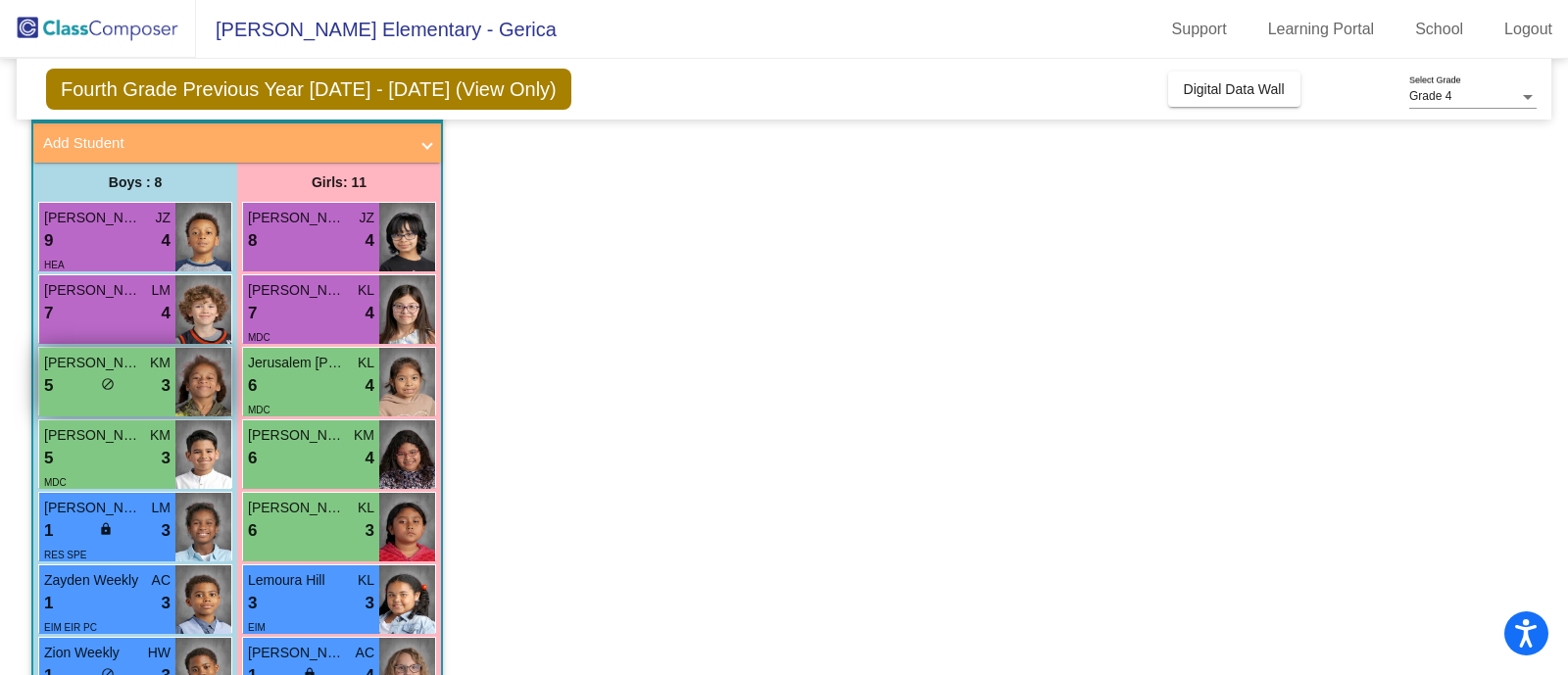 click on "Akino Nanji" at bounding box center (93, 362) 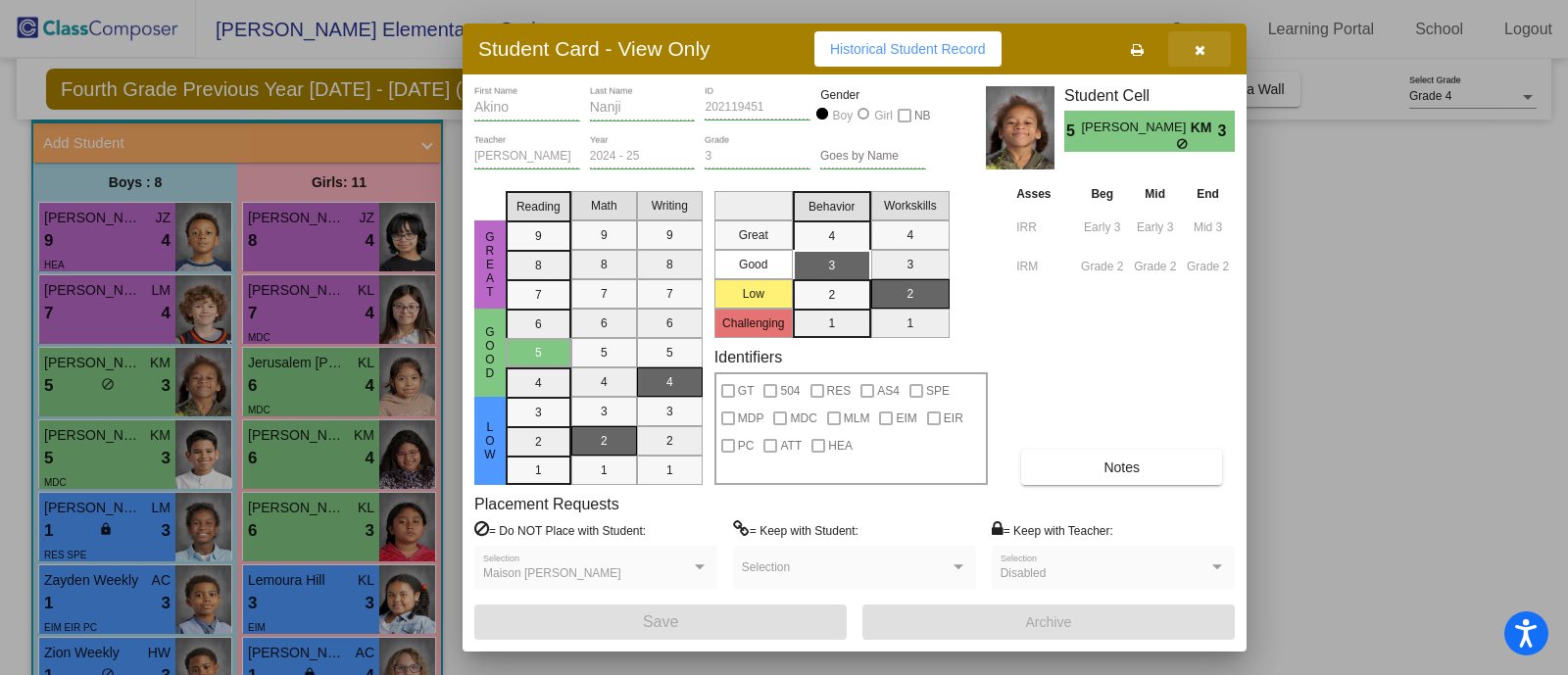 click at bounding box center [1200, 49] 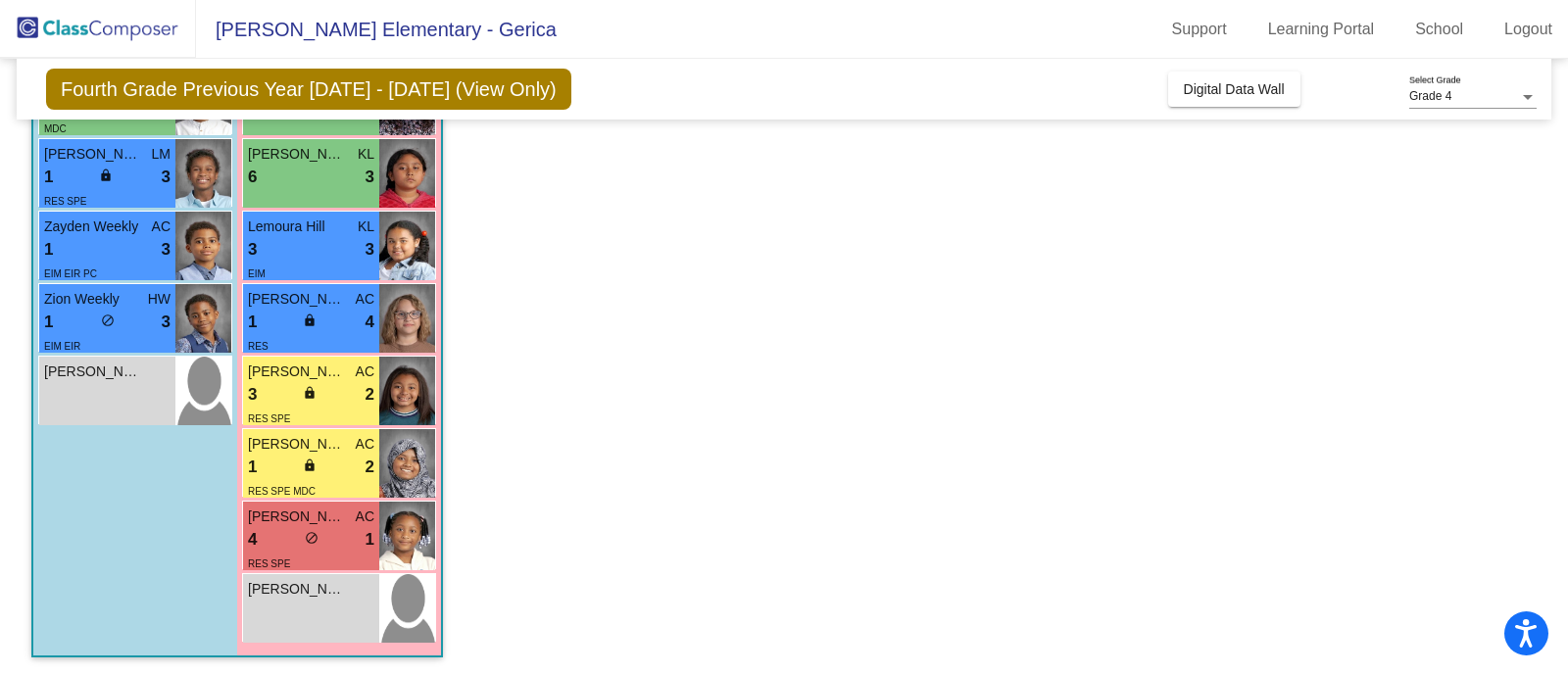 scroll, scrollTop: 464, scrollLeft: 0, axis: vertical 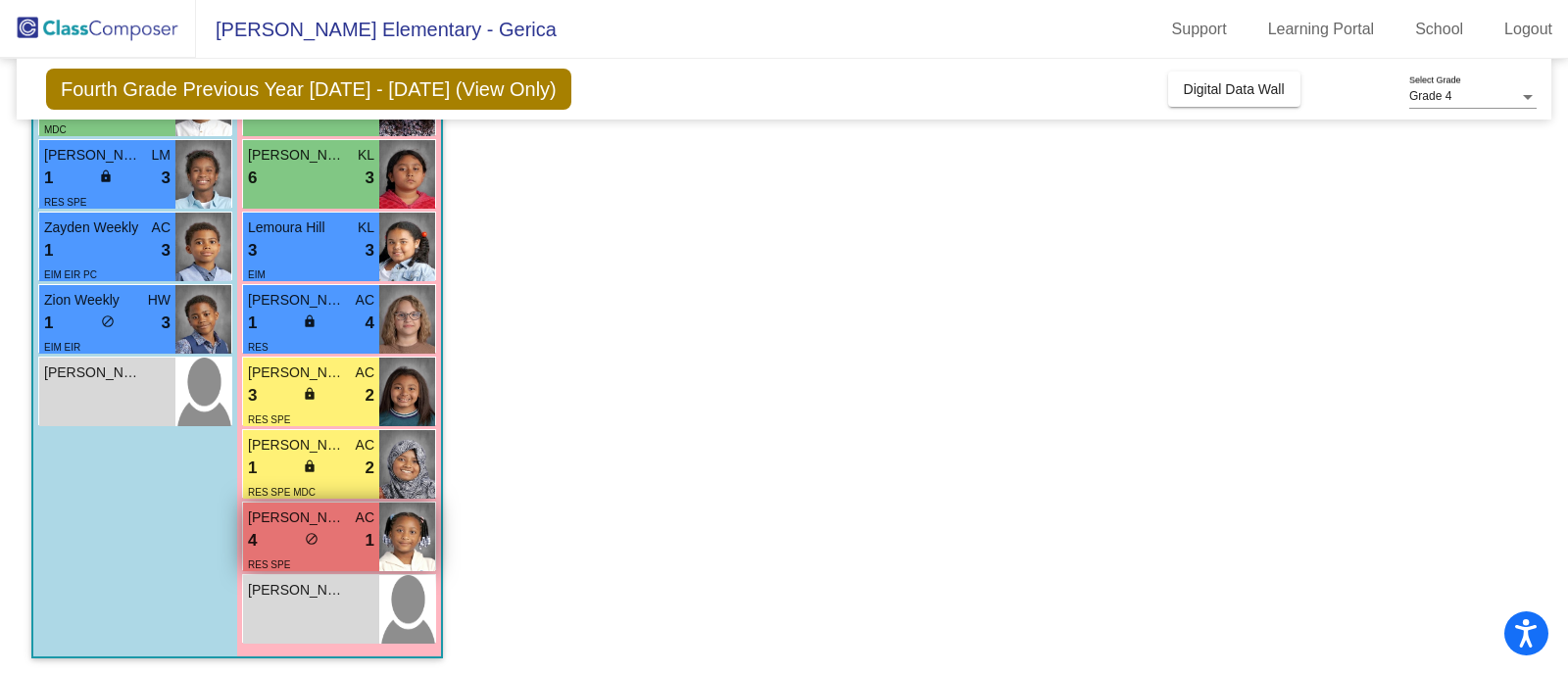 click on "4 lock do_not_disturb_alt 1" at bounding box center [311, 541] 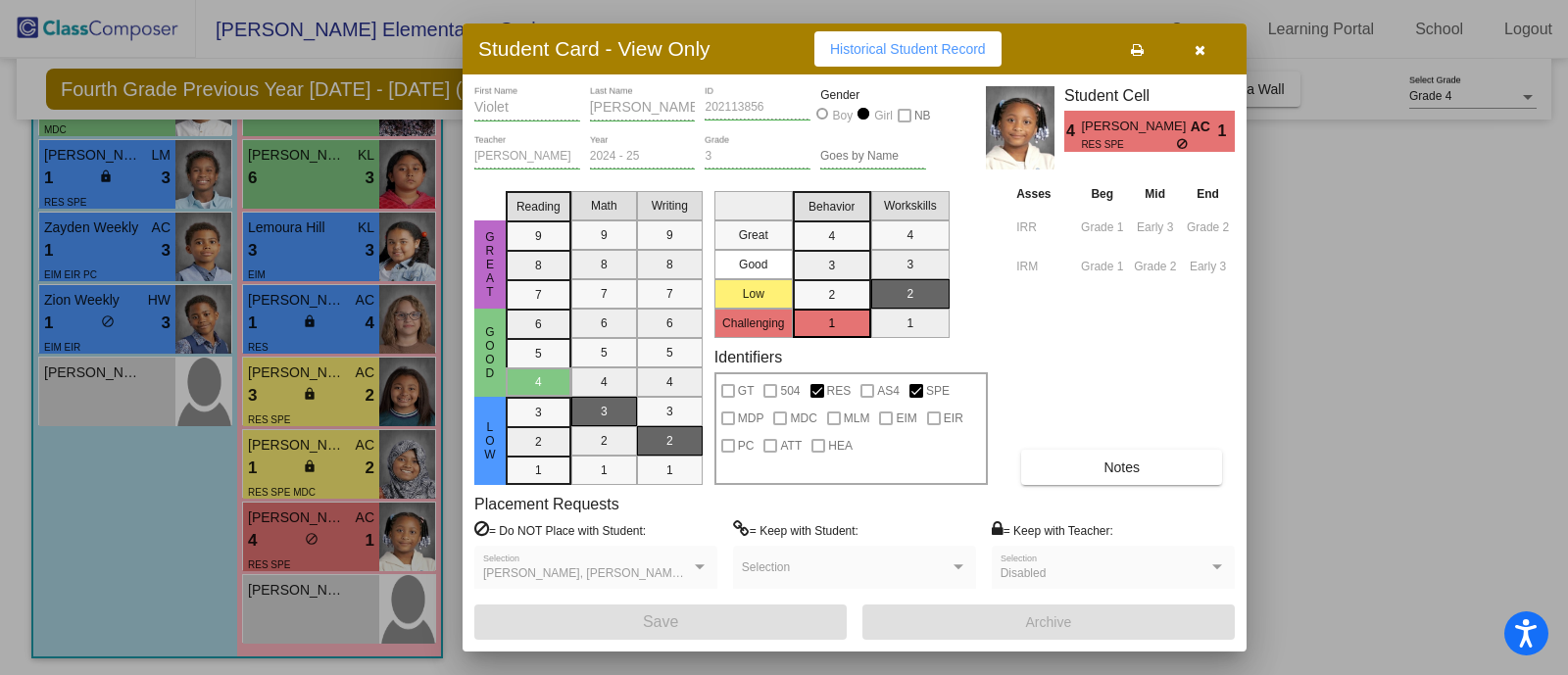 click at bounding box center [1200, 49] 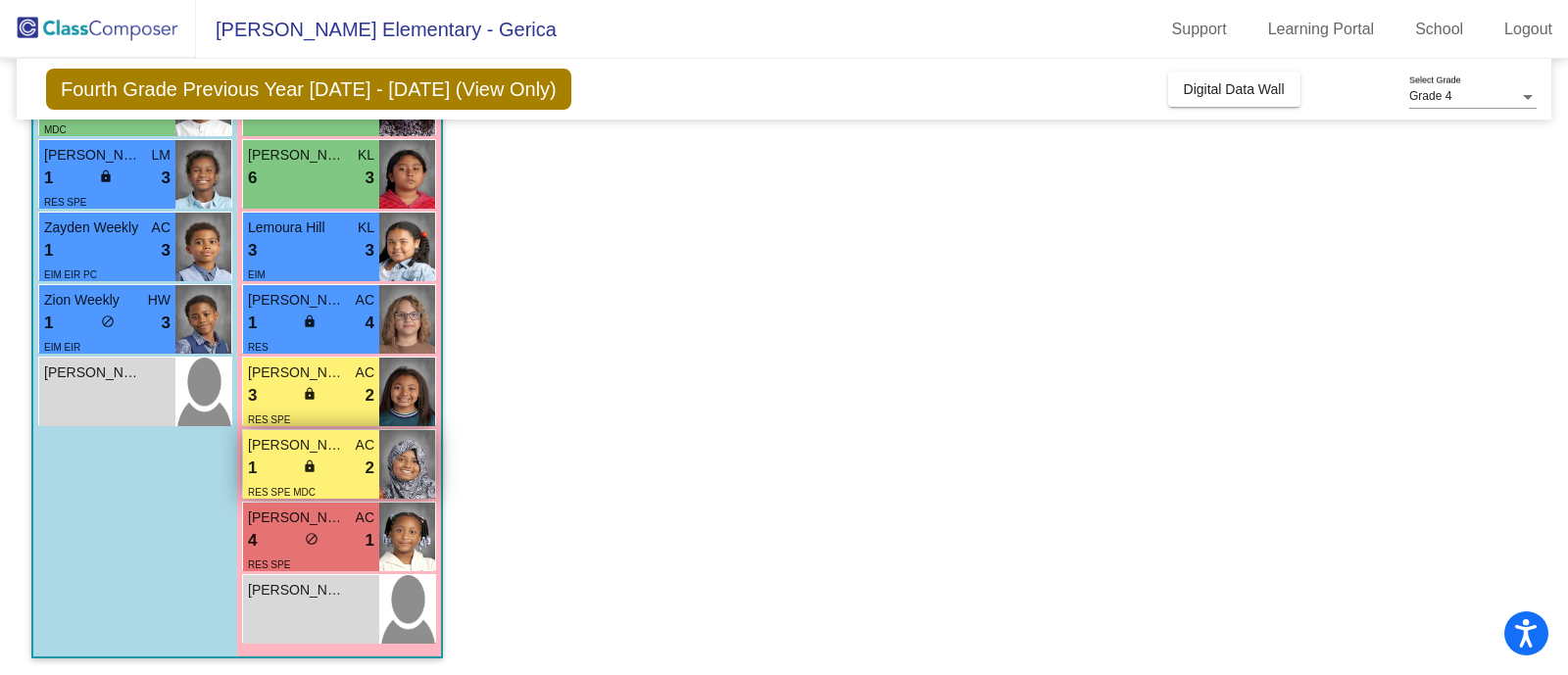 scroll, scrollTop: 0, scrollLeft: 0, axis: both 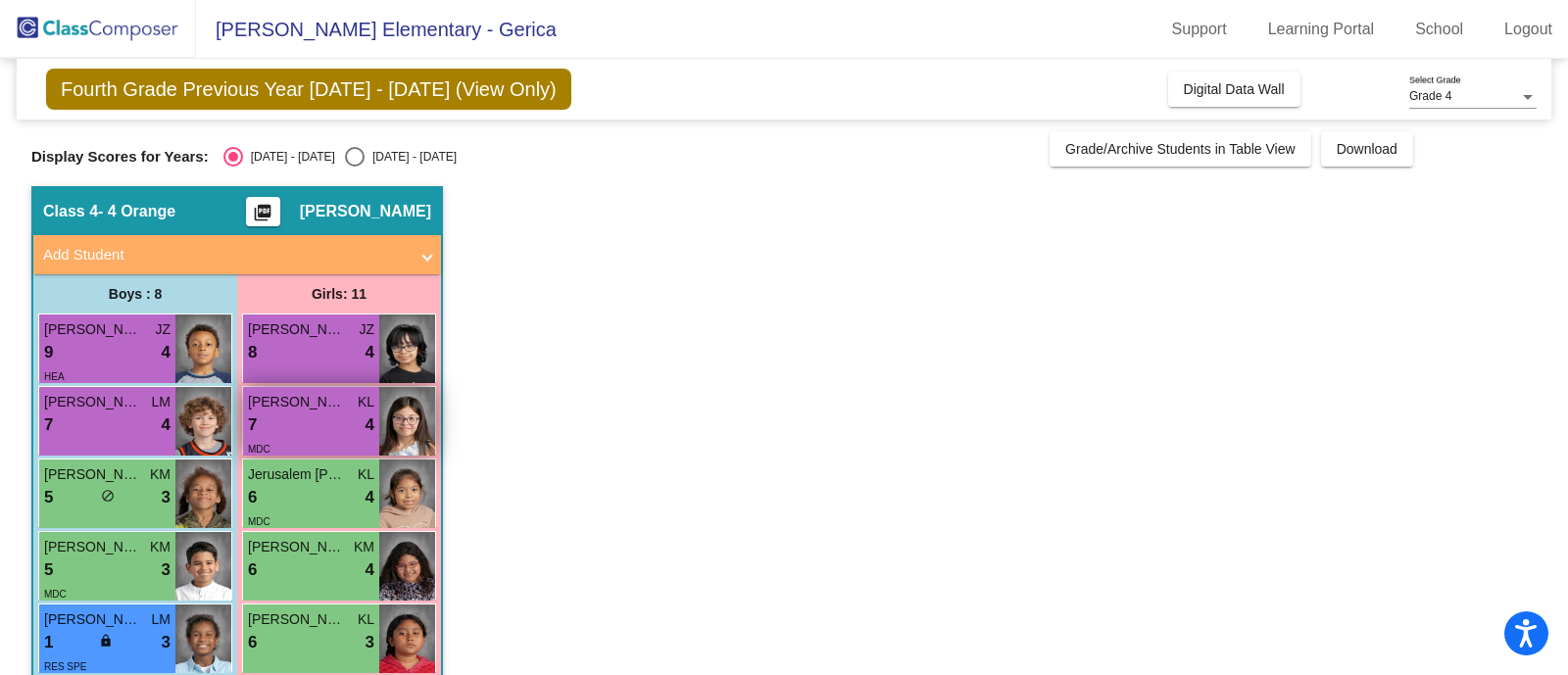 click on "Celeste Mesa Berrio" at bounding box center (297, 402) 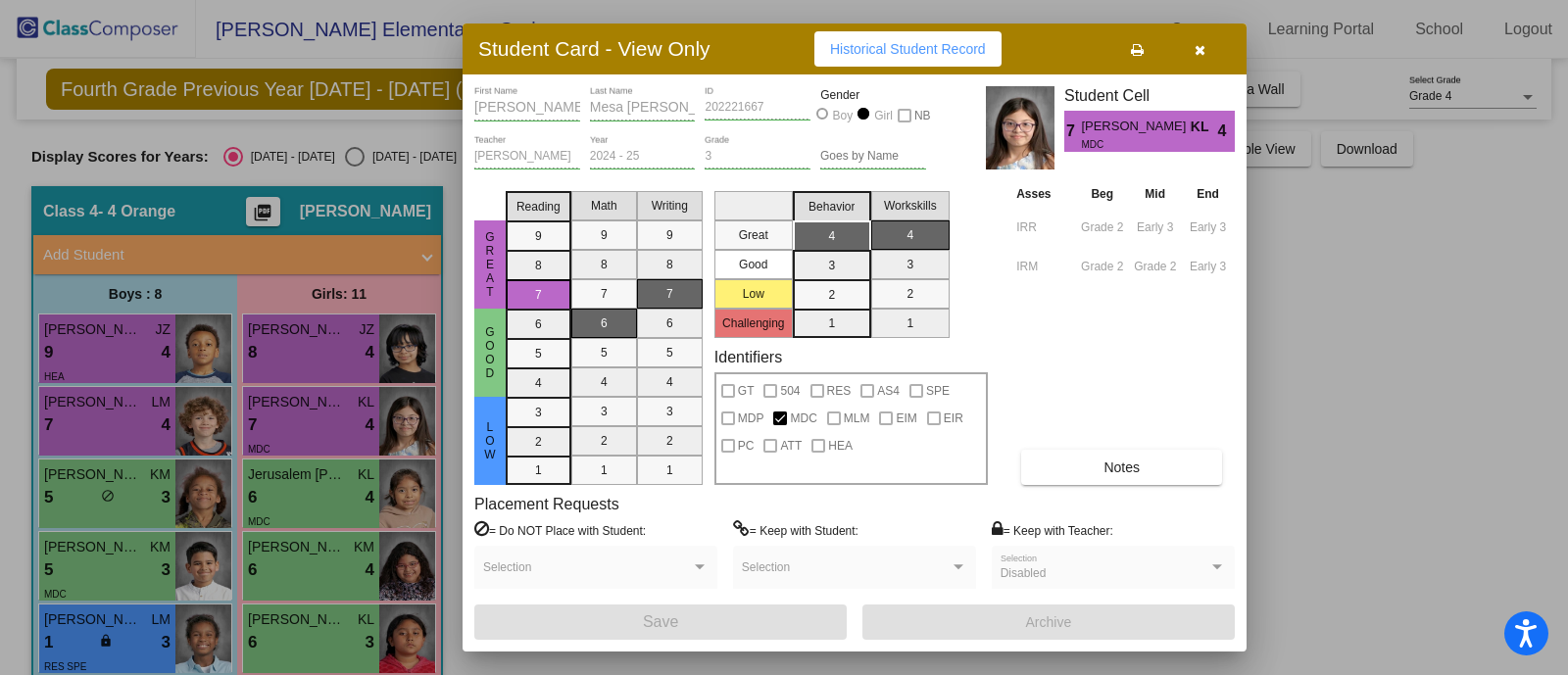 click at bounding box center (1200, 49) 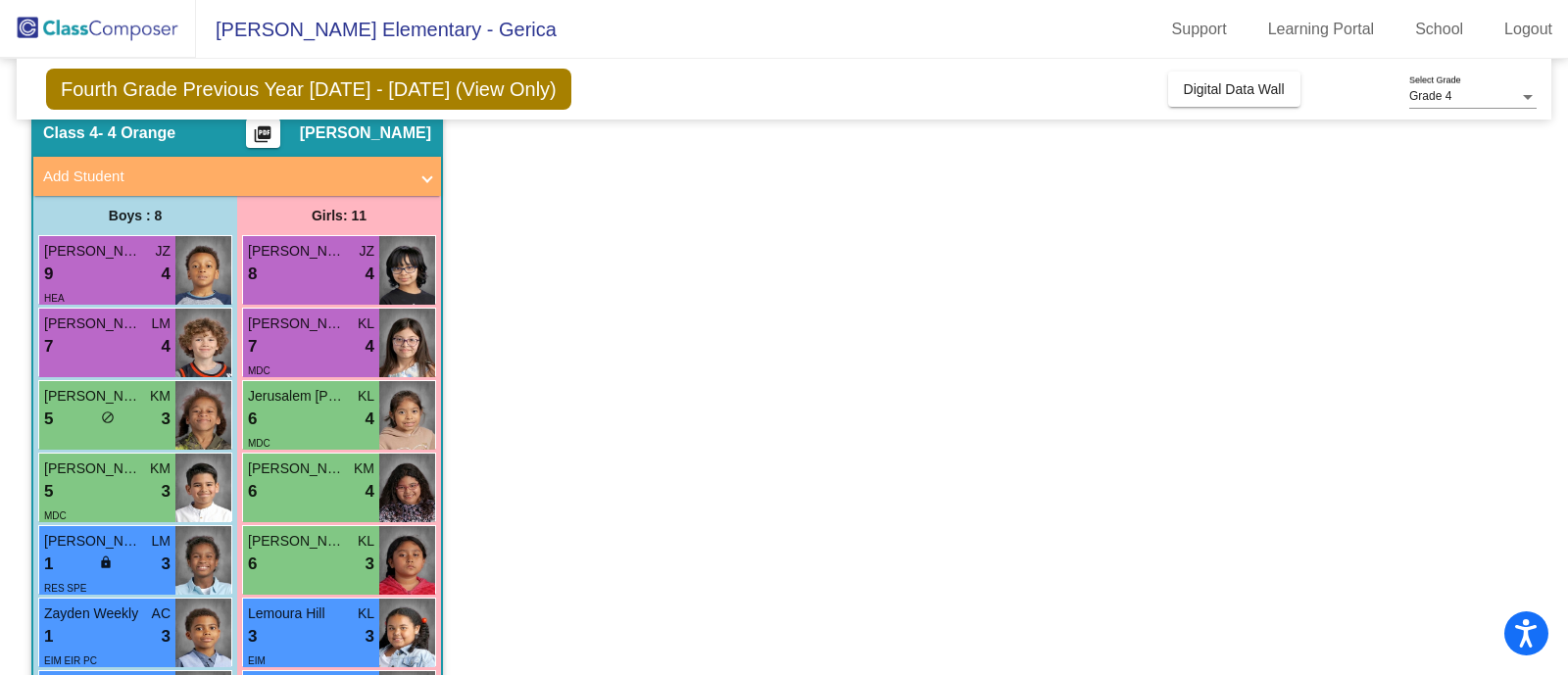 scroll, scrollTop: 80, scrollLeft: 0, axis: vertical 